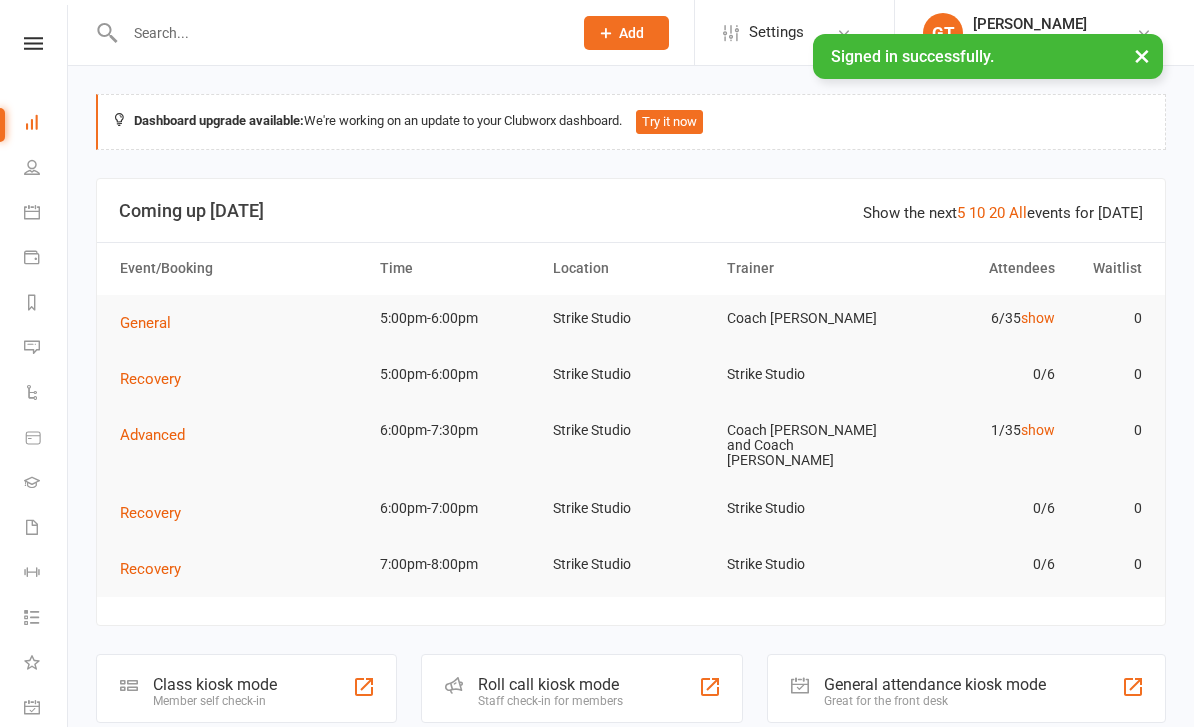 scroll, scrollTop: 0, scrollLeft: 0, axis: both 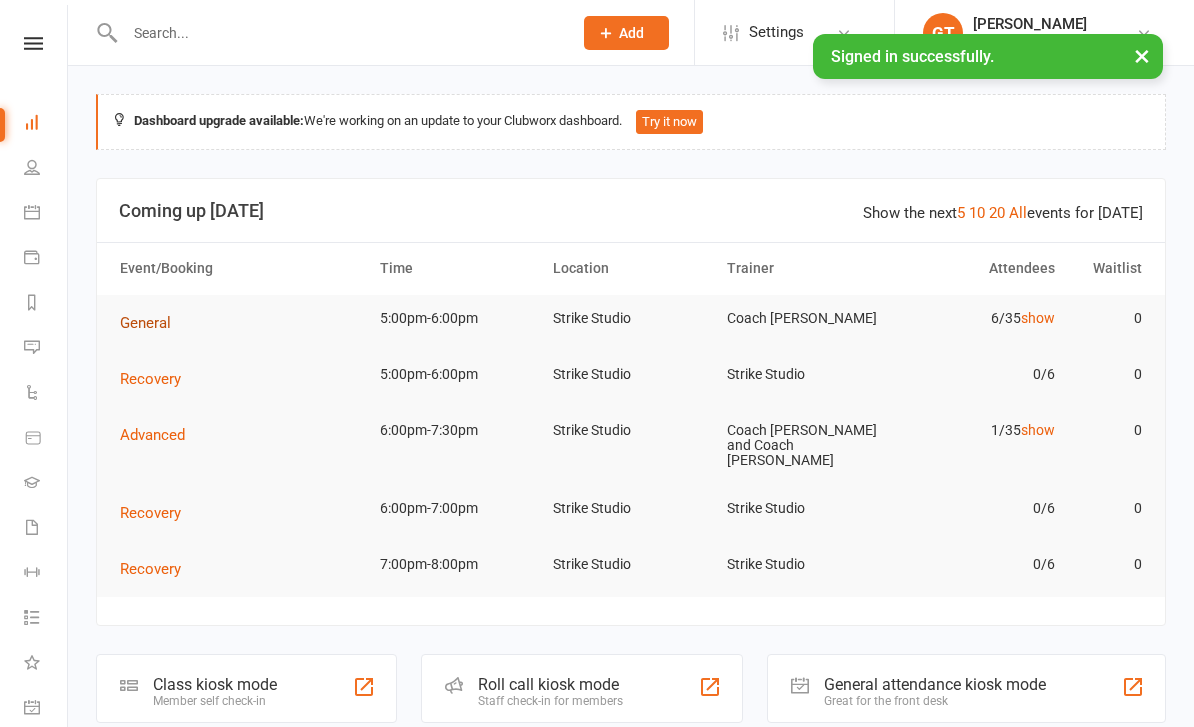 click on "General" at bounding box center [152, 323] 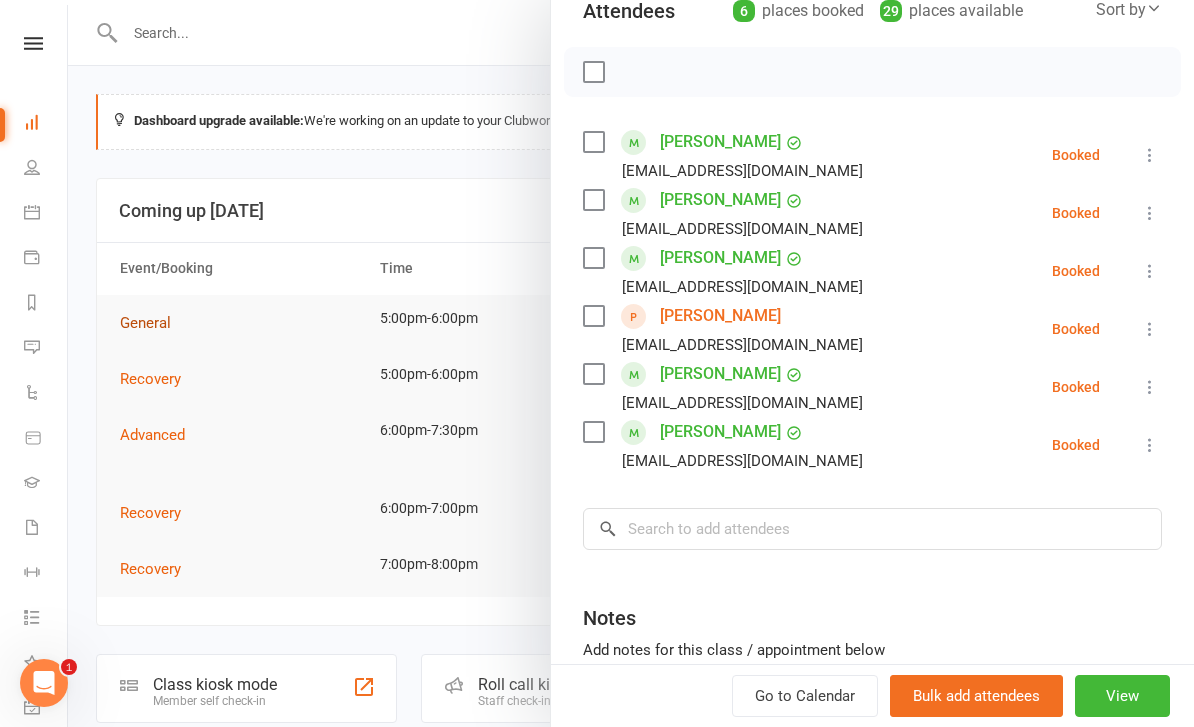 scroll, scrollTop: 245, scrollLeft: 0, axis: vertical 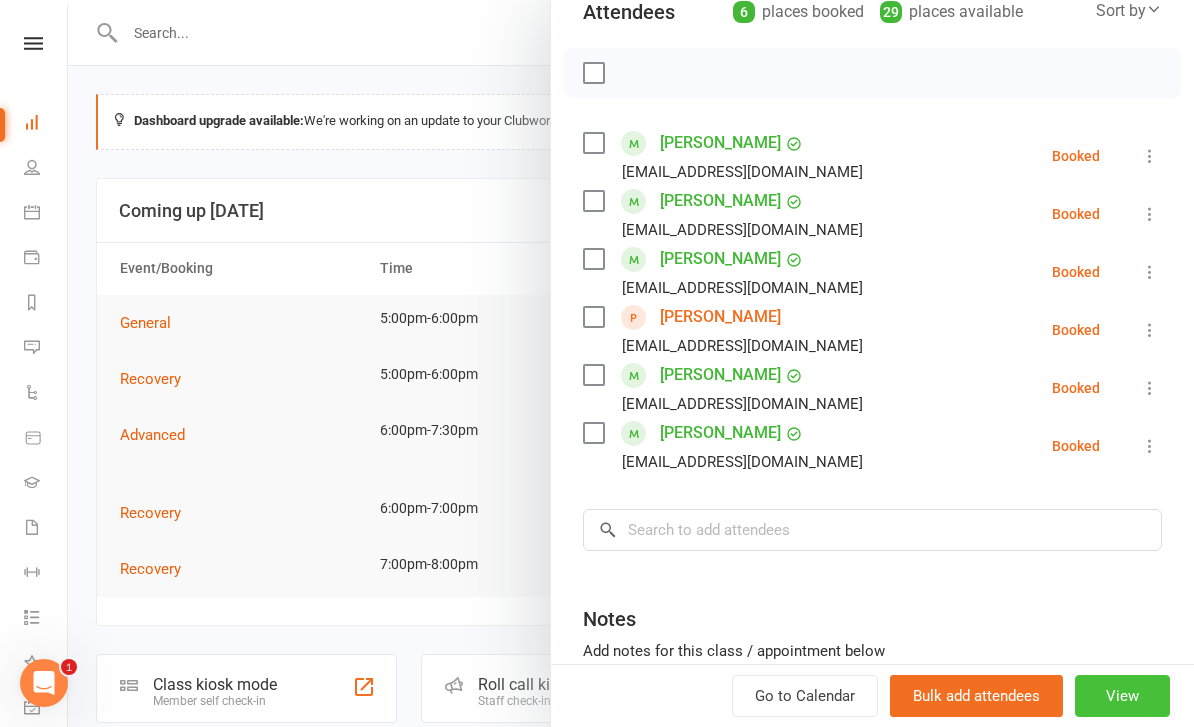 click on "View" at bounding box center [1122, 696] 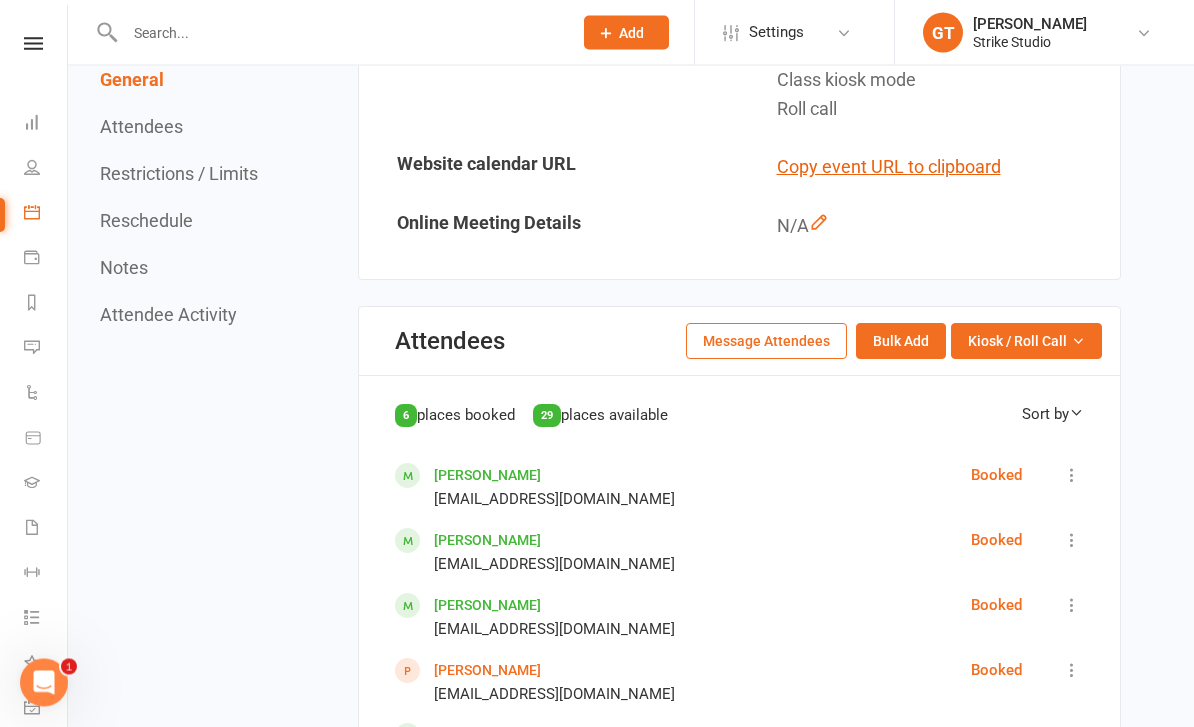 scroll, scrollTop: 960, scrollLeft: 0, axis: vertical 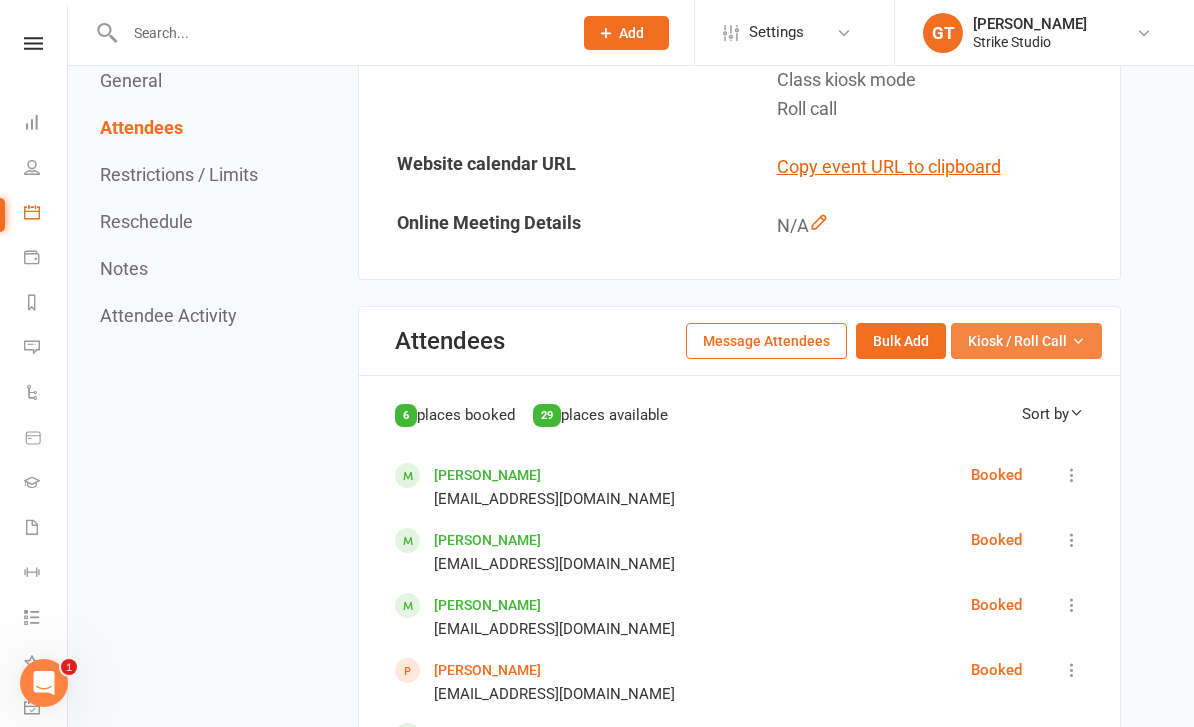 click on "Kiosk / Roll Call" at bounding box center [1017, 341] 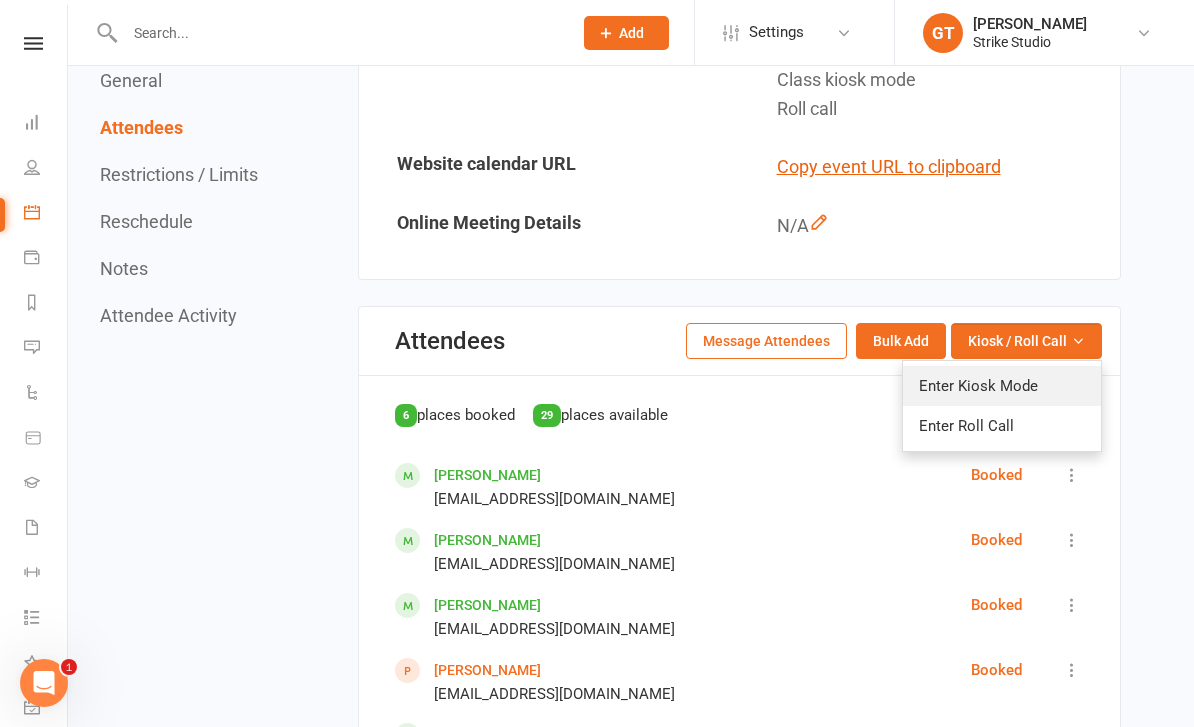 click on "Enter Kiosk Mode" at bounding box center [1002, 386] 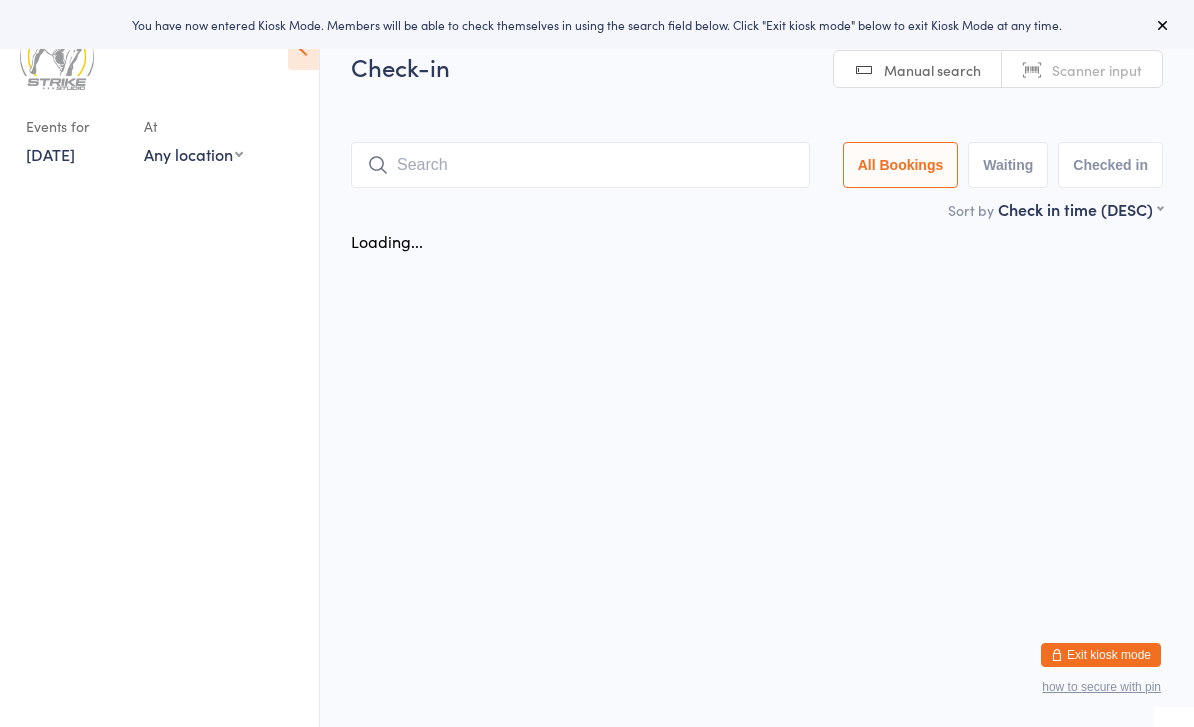 scroll, scrollTop: 0, scrollLeft: 0, axis: both 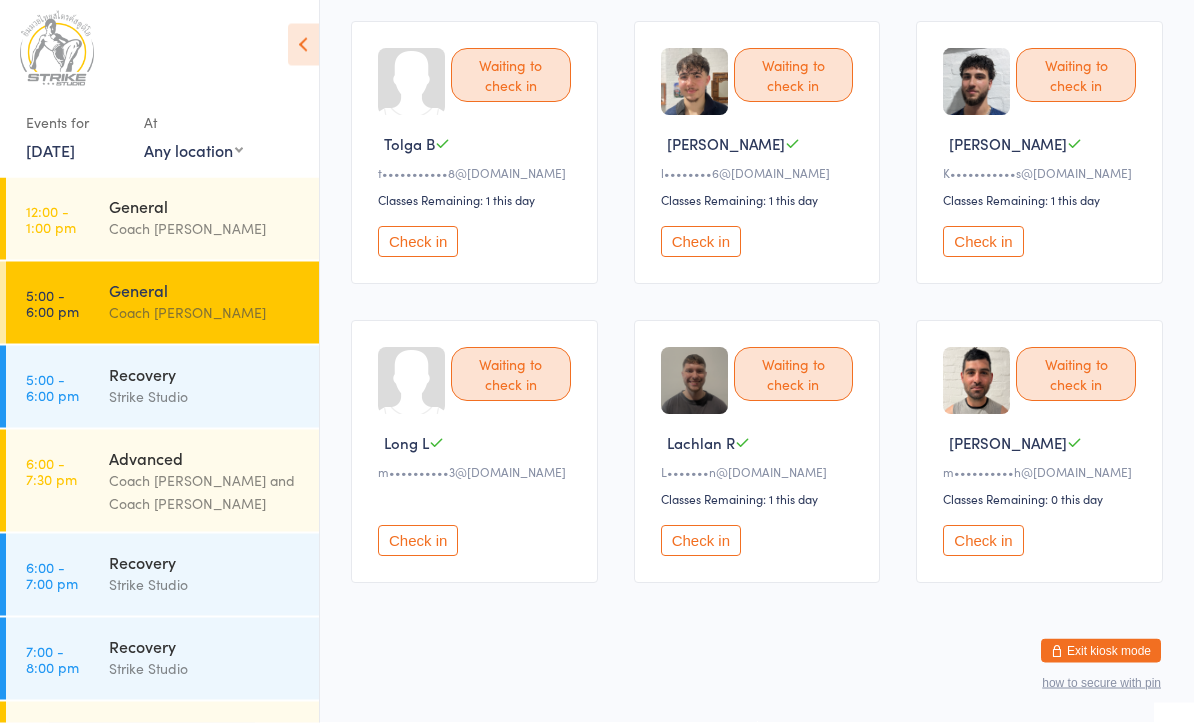 click on "Check in" at bounding box center [701, 545] 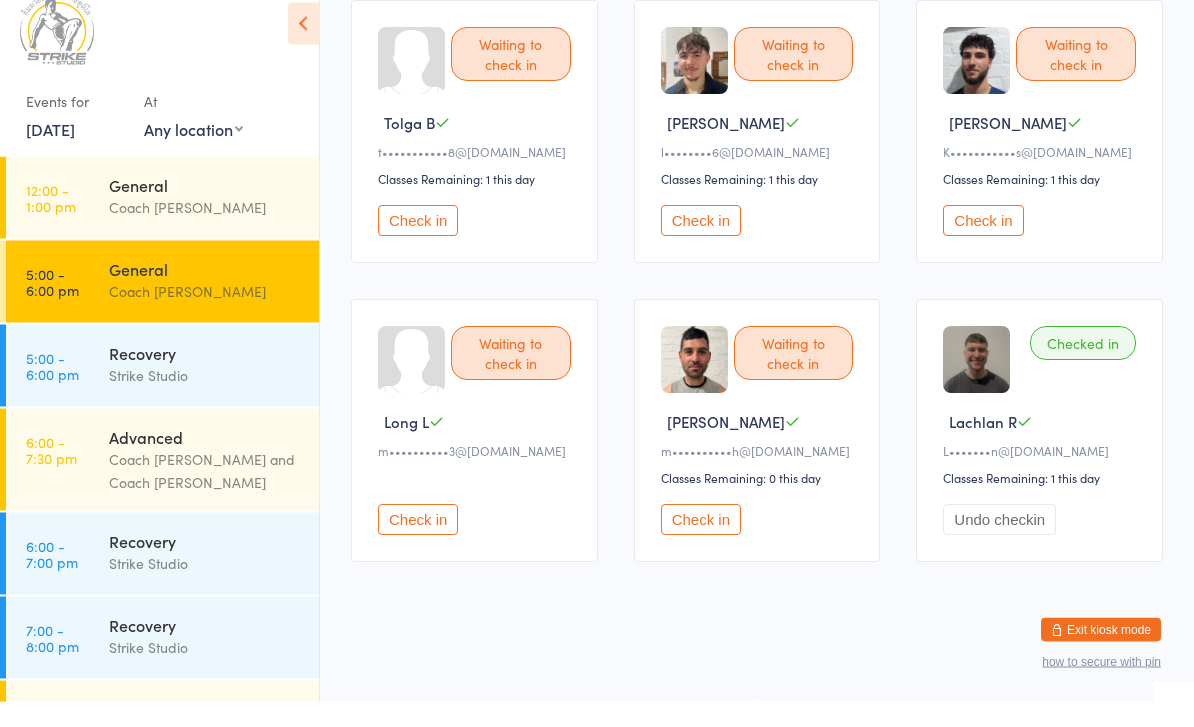 scroll, scrollTop: 0, scrollLeft: 0, axis: both 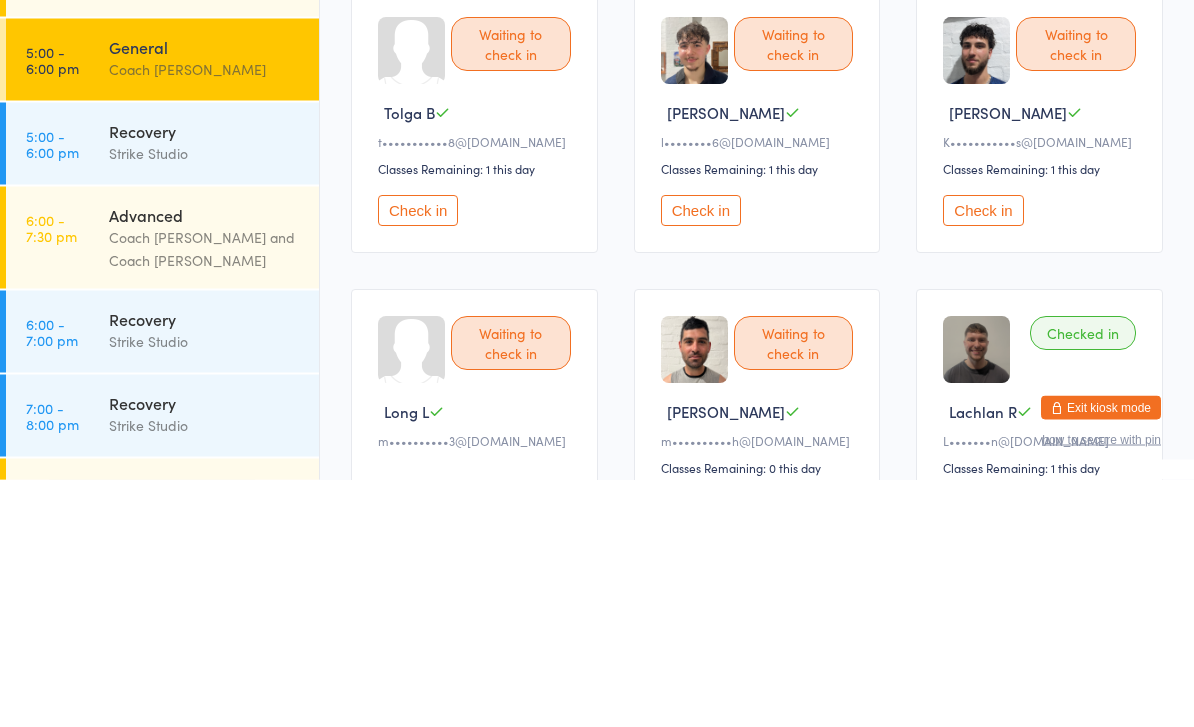 click at bounding box center [572, 155] 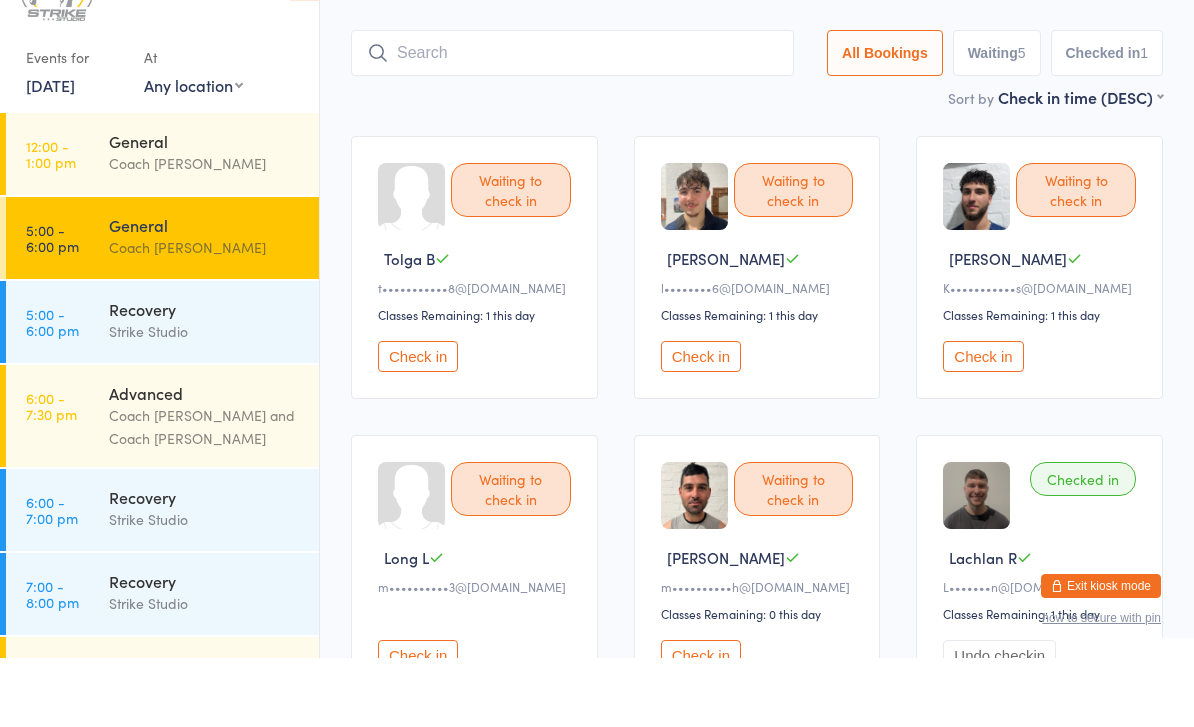 scroll, scrollTop: 65, scrollLeft: 0, axis: vertical 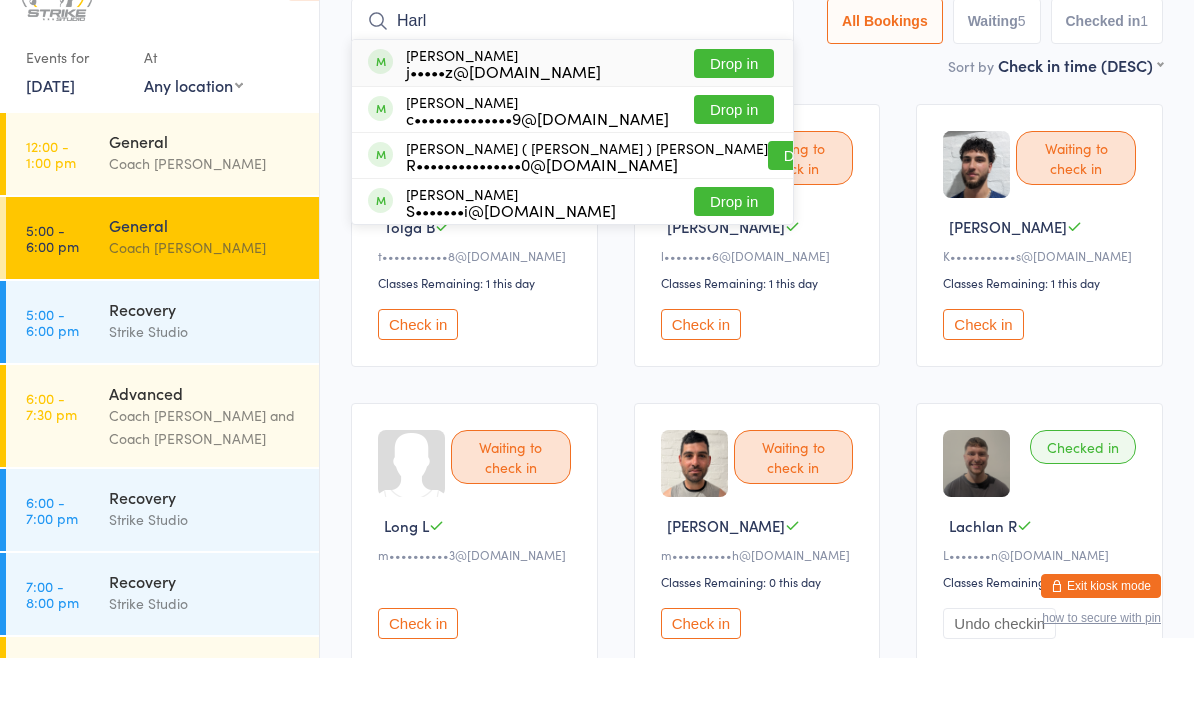 type on "Harl" 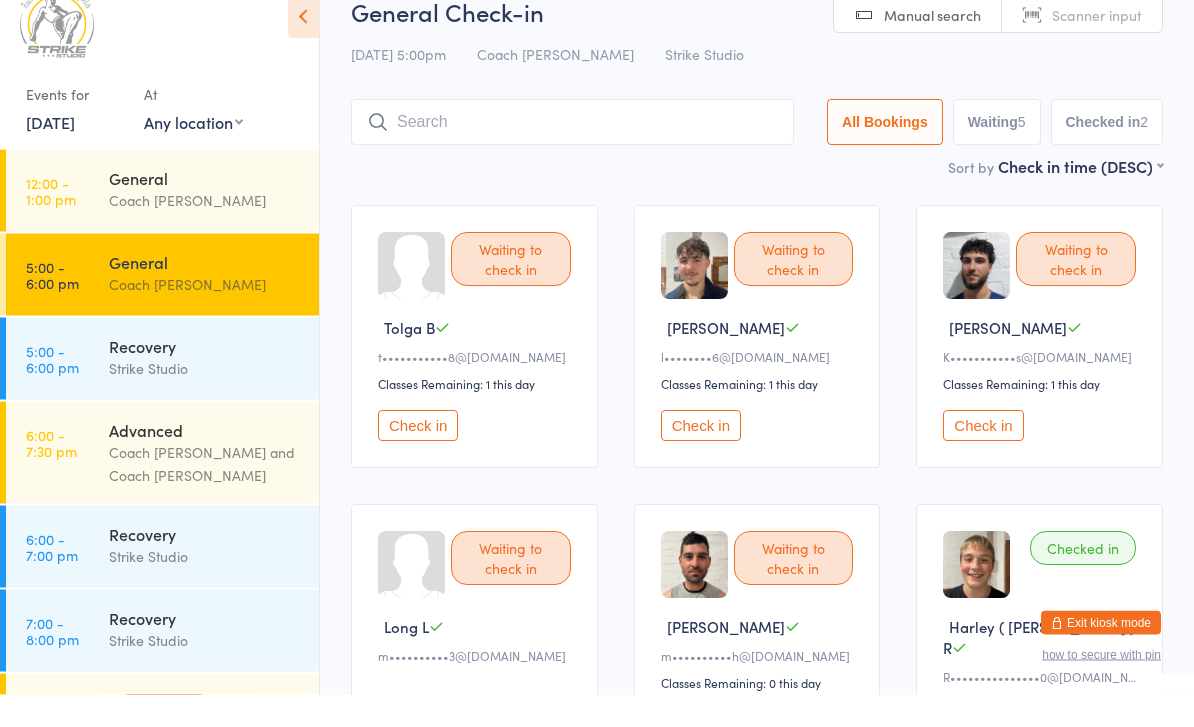 scroll, scrollTop: 29, scrollLeft: 0, axis: vertical 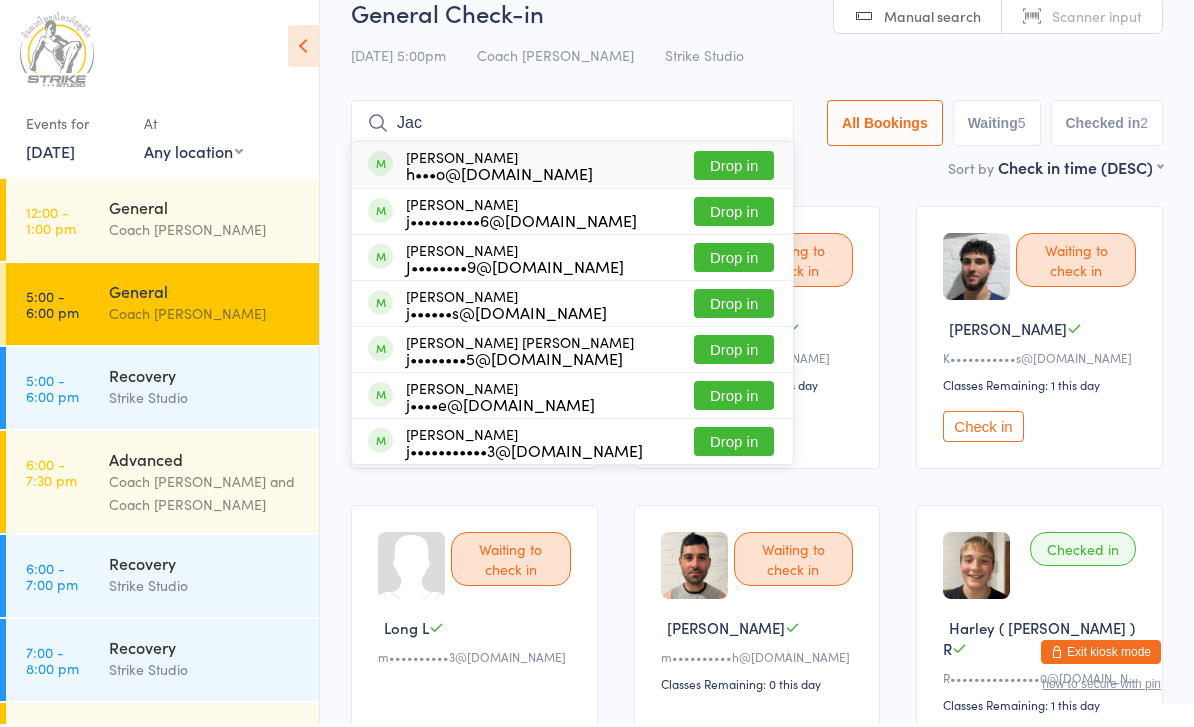 type on "Jac" 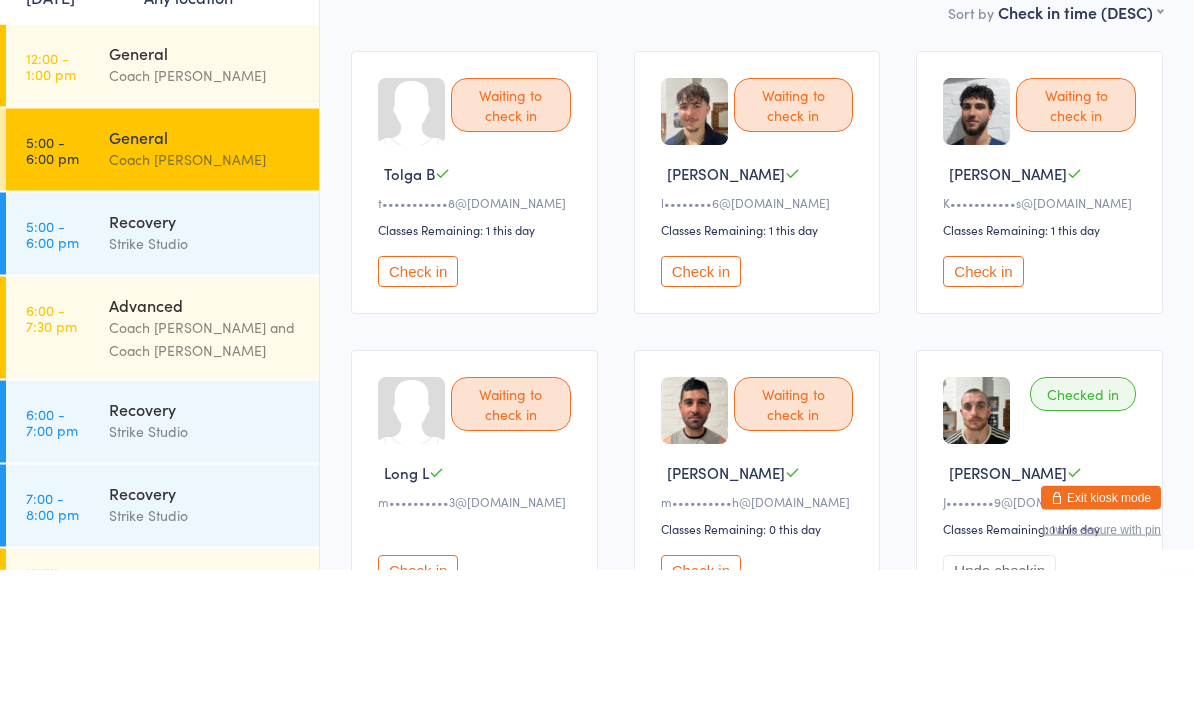 click on "Check in" at bounding box center [983, 429] 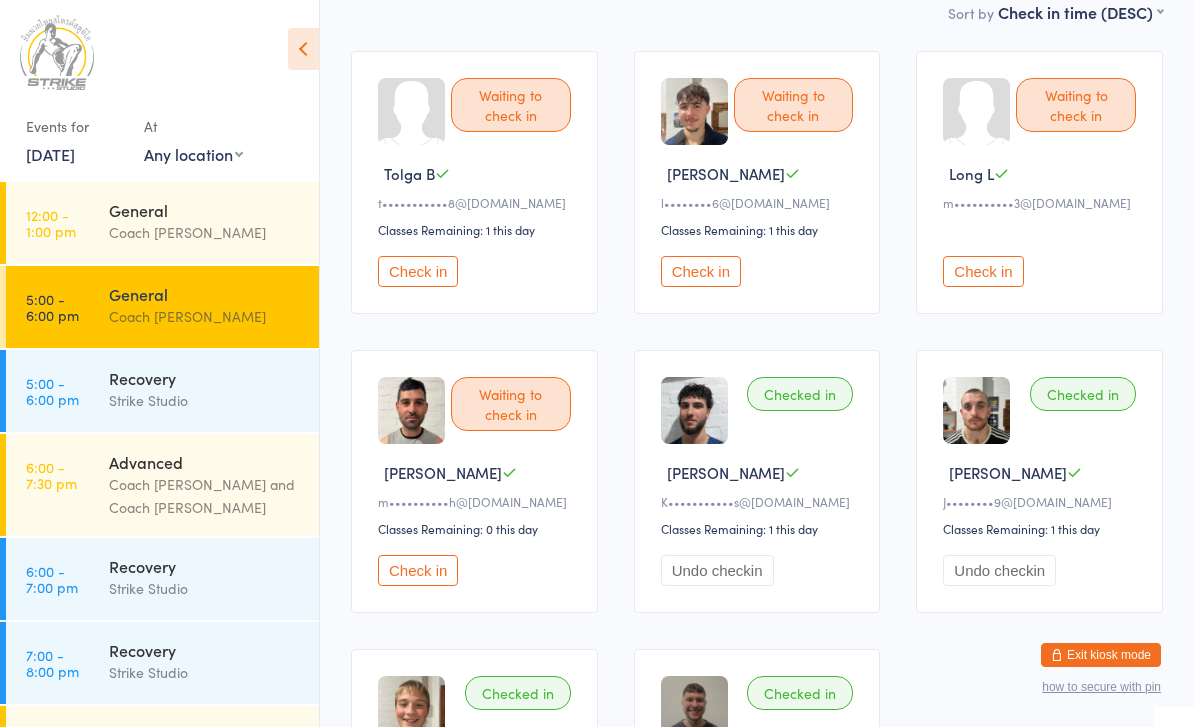 click on "Check in" at bounding box center [701, 271] 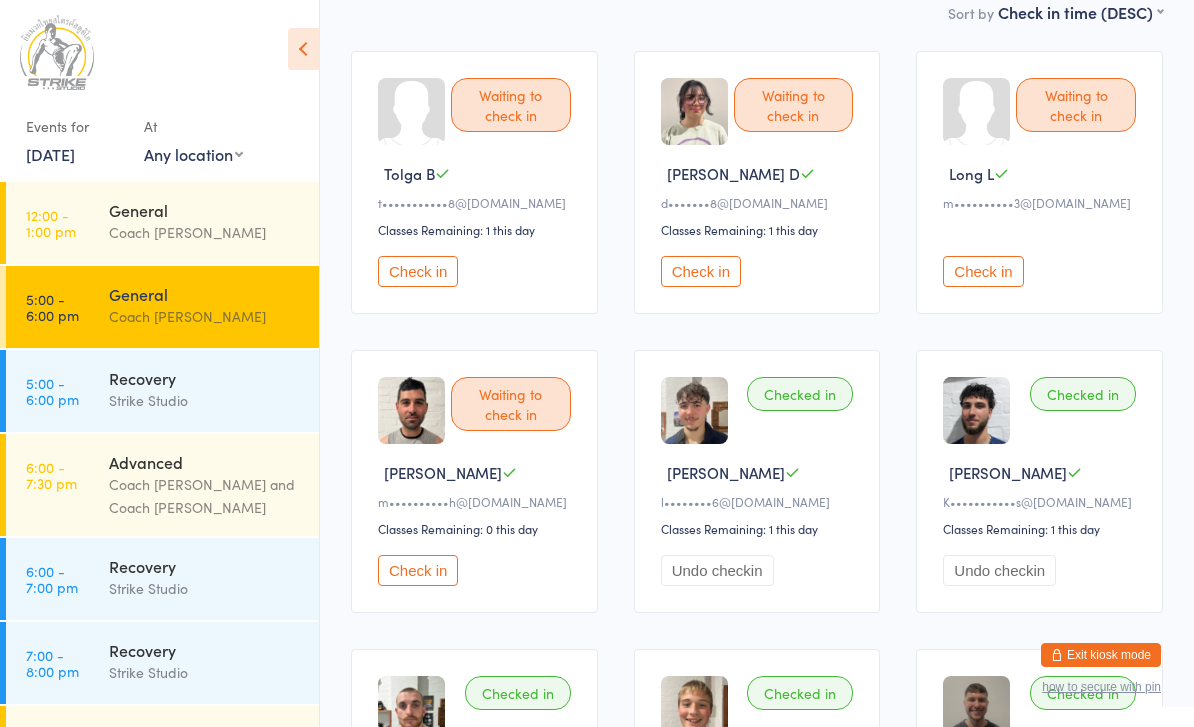 click on "Check in" at bounding box center [983, 271] 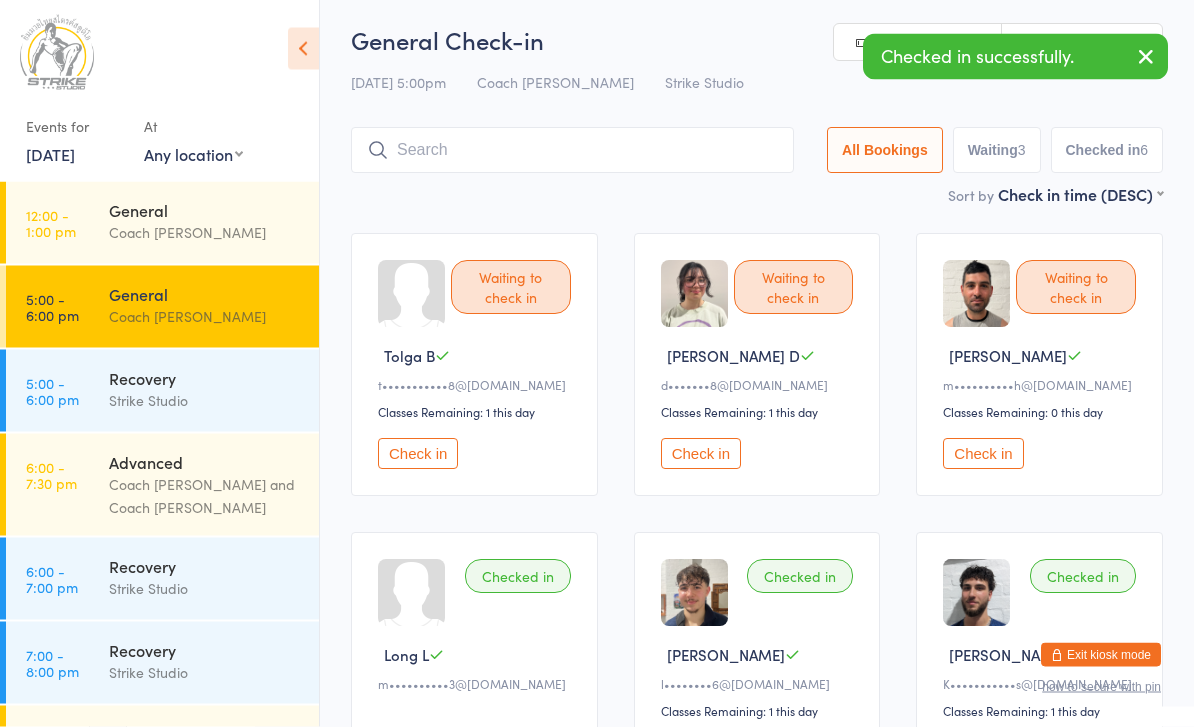 scroll, scrollTop: 0, scrollLeft: 0, axis: both 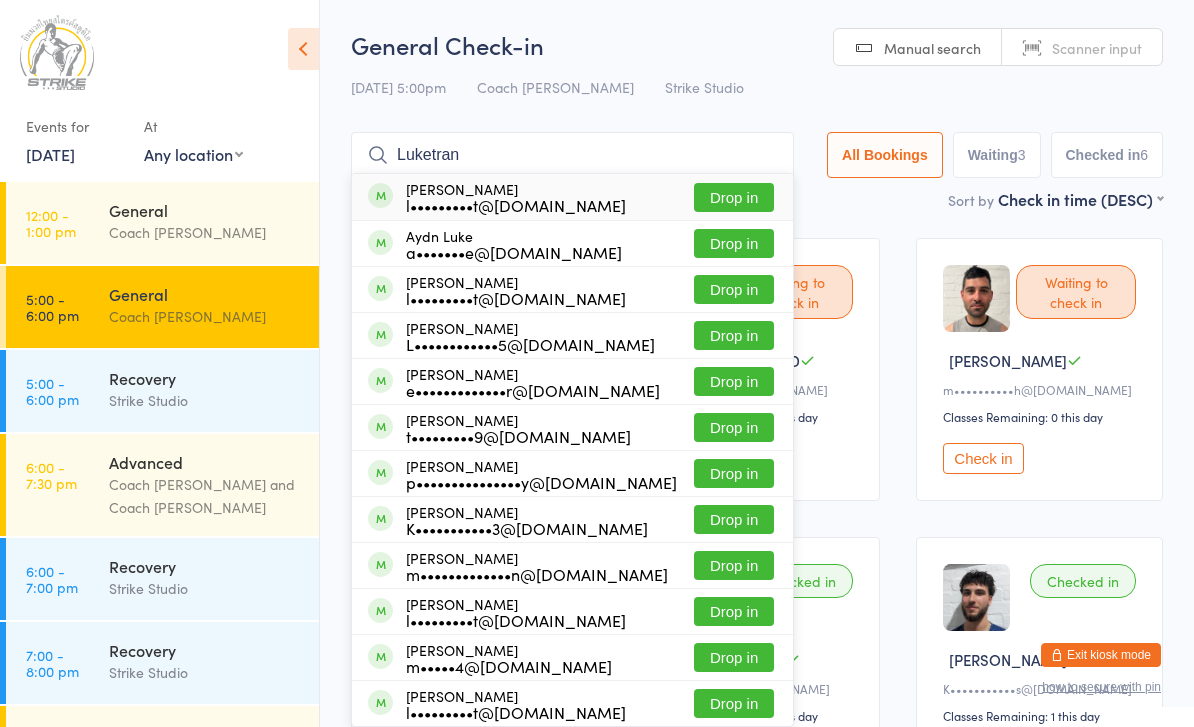 type on "Luketran" 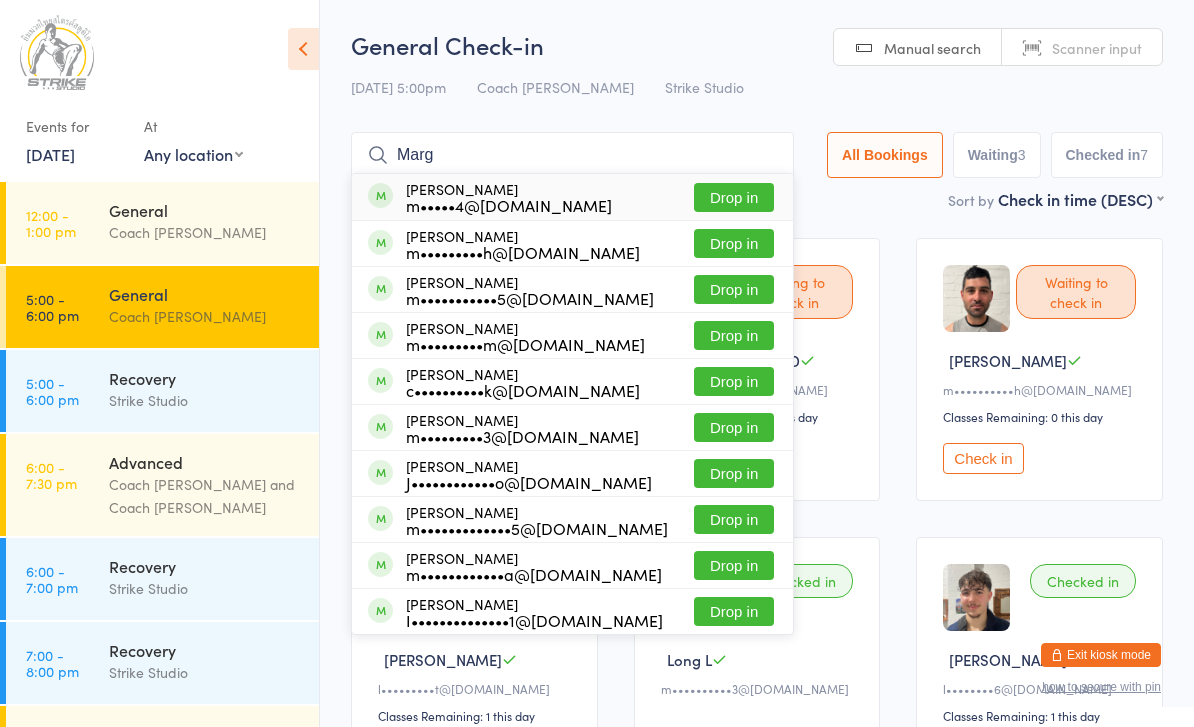 type on "Marg" 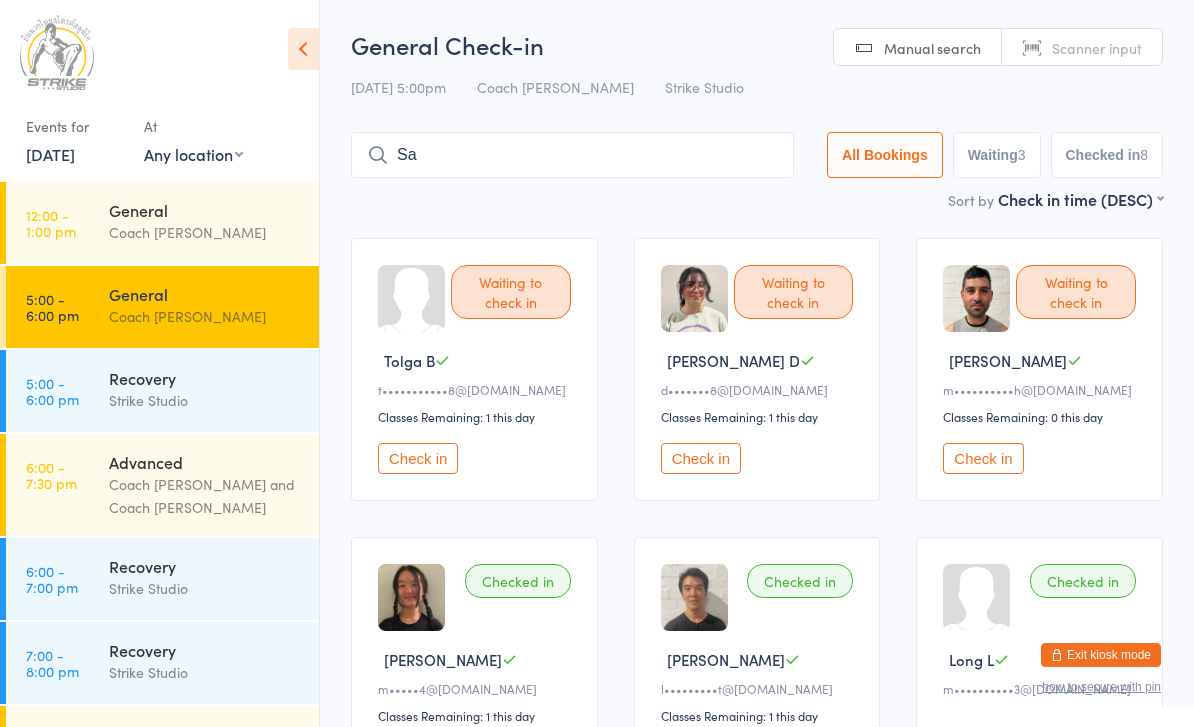 type on "S" 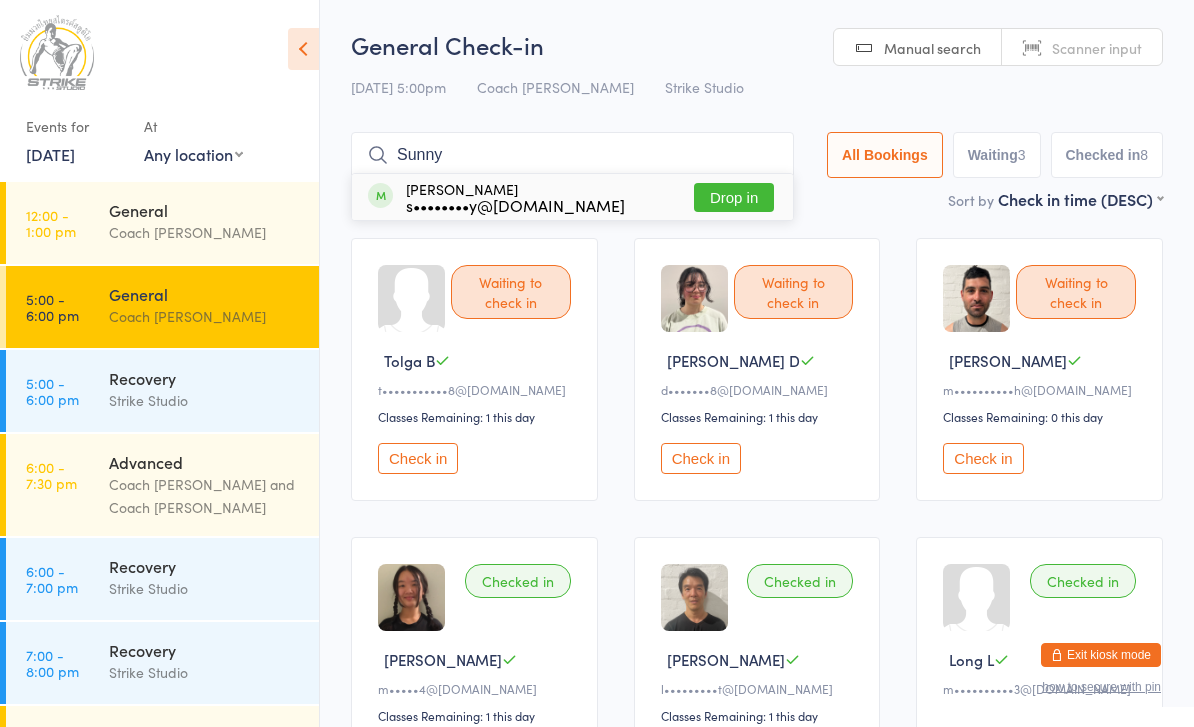 type on "Sunny" 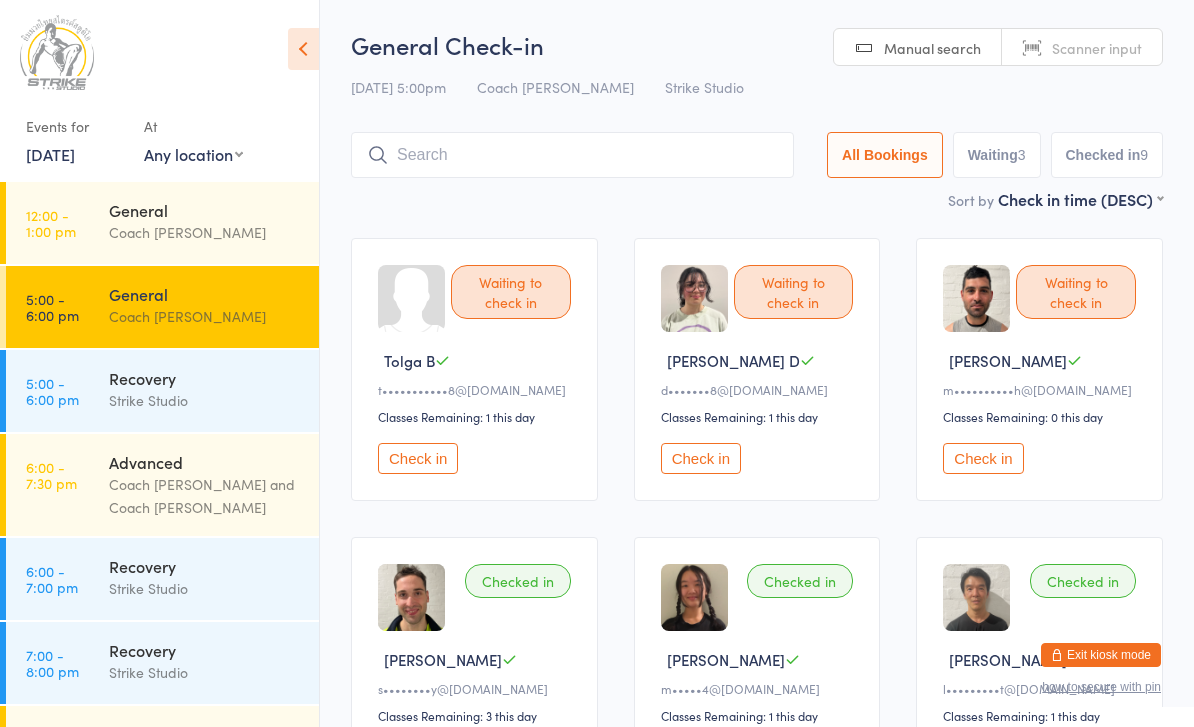 click on "Check in" at bounding box center (701, 458) 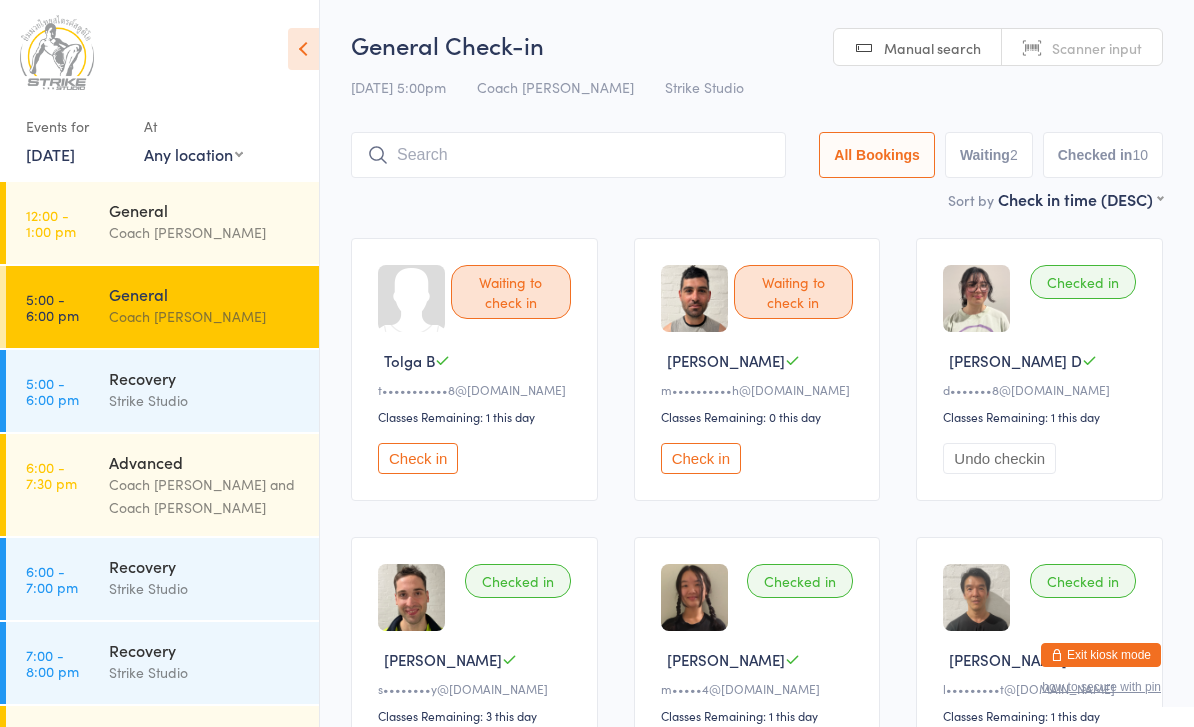 click on "Check in" at bounding box center [418, 458] 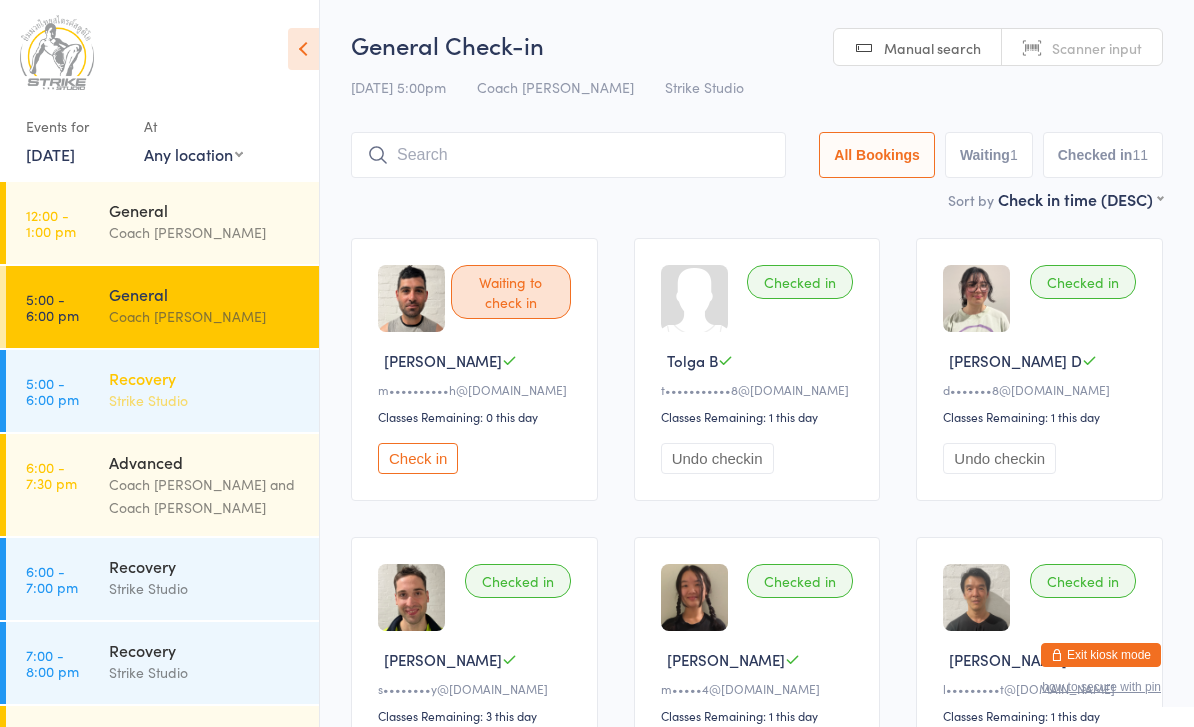 click on "Strike Studio" at bounding box center [205, 400] 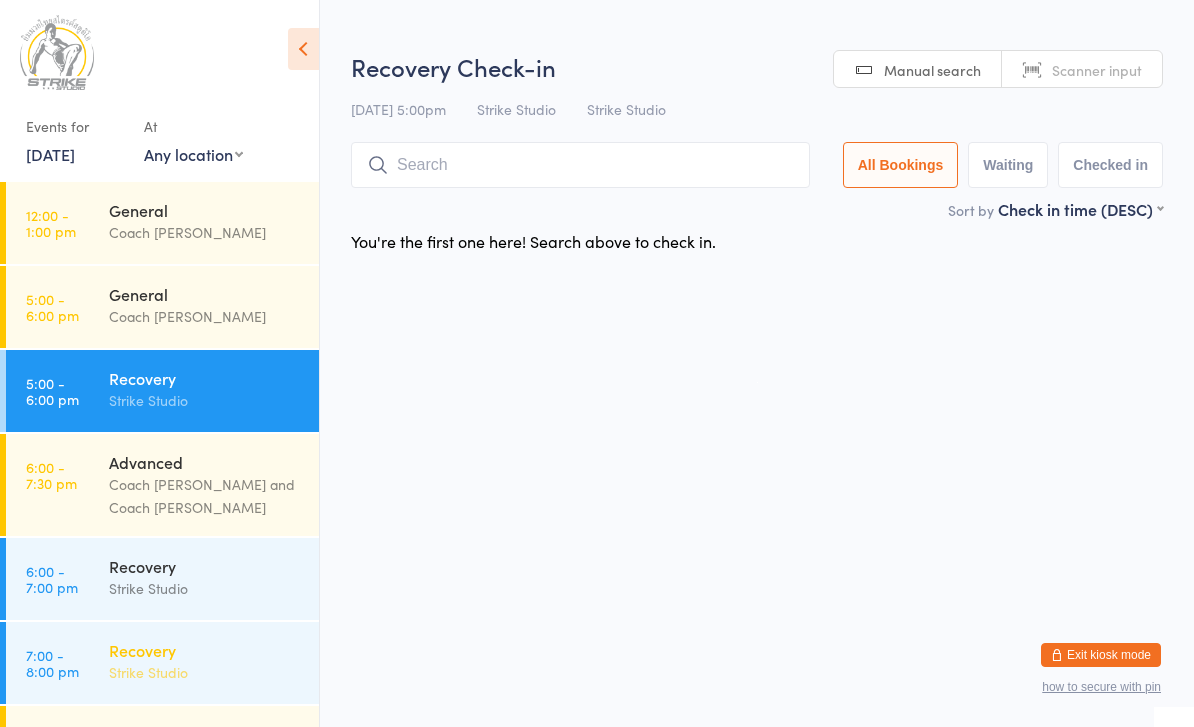 click on "Recovery" at bounding box center (205, 650) 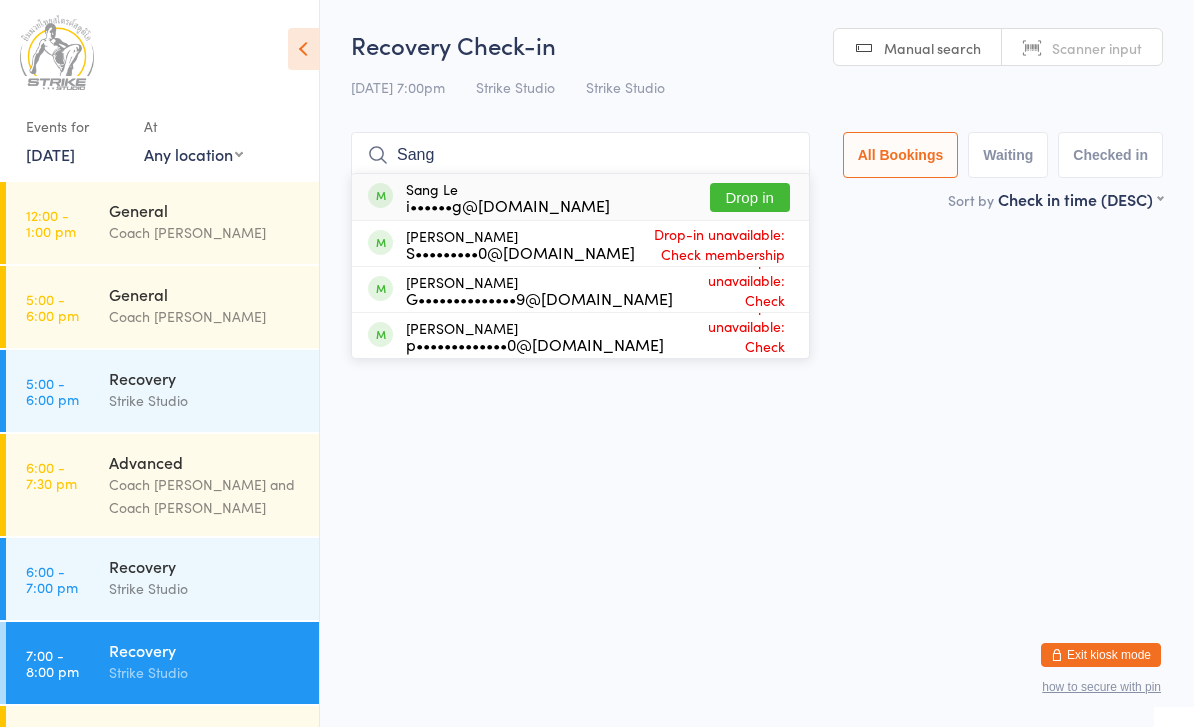 type on "Sang" 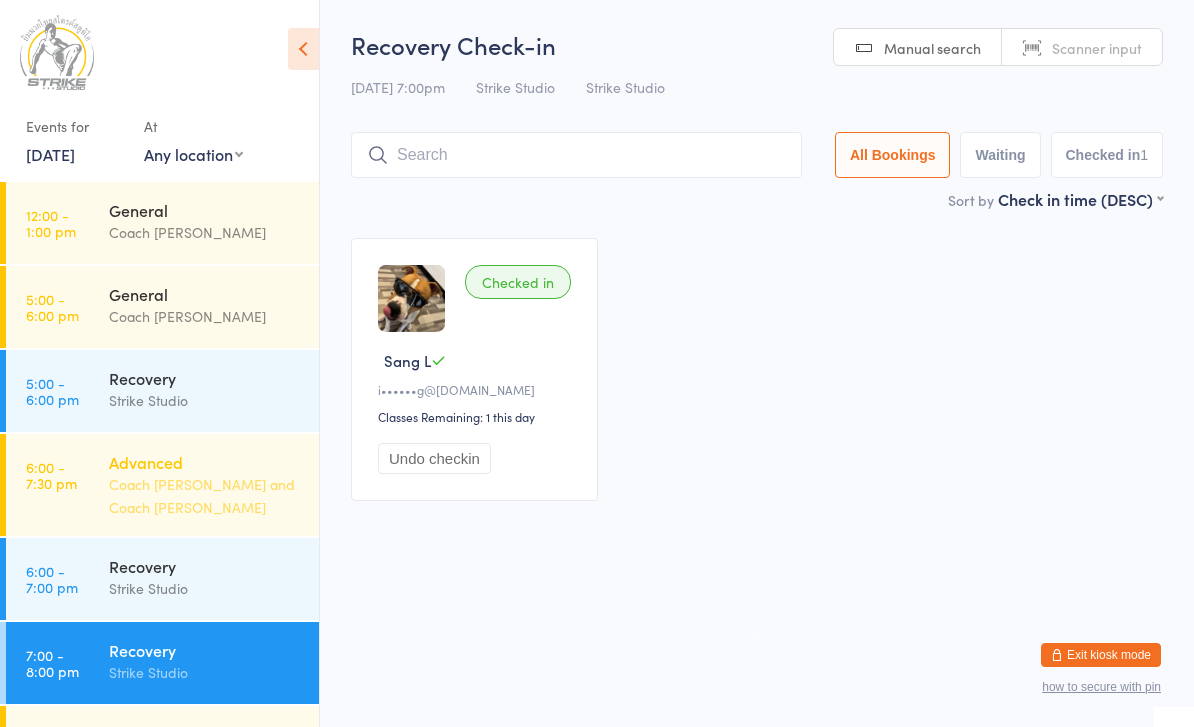 click on "Coach [PERSON_NAME] and Coach [PERSON_NAME]" at bounding box center [205, 496] 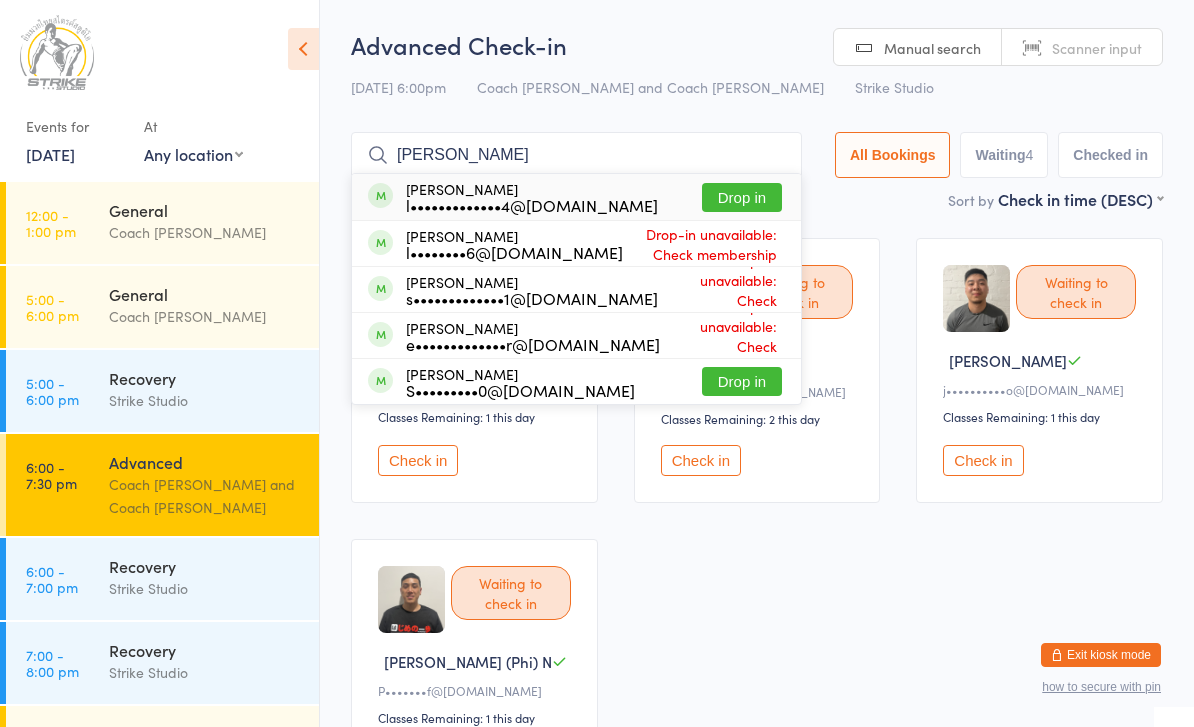 type on "Lucas" 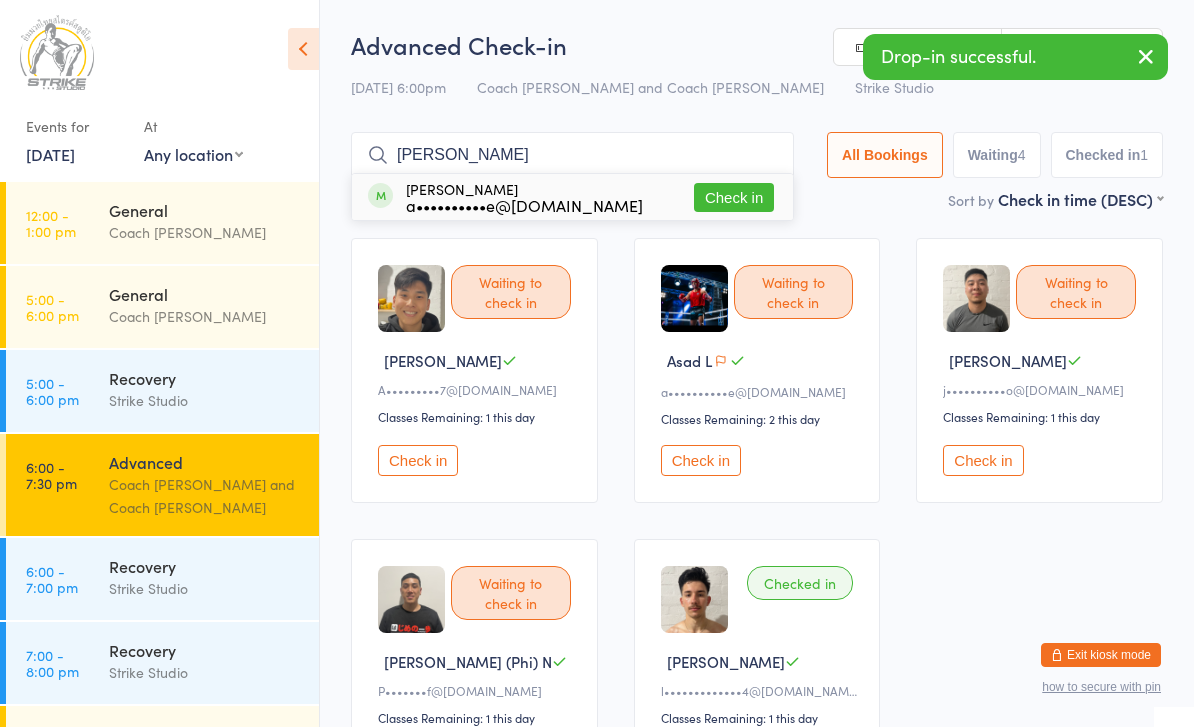 type on "Asa" 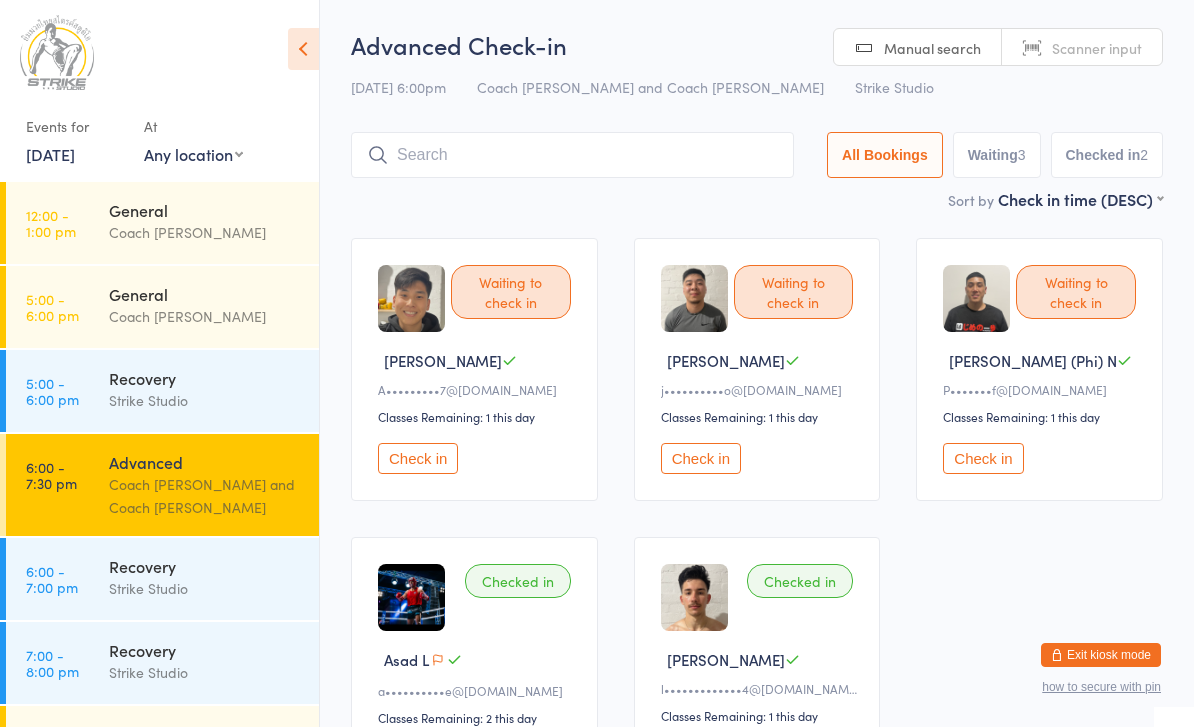 click on "Waiting to check in Alex K  A•••••••••7@gmail.com Classes Remaining: 1 this day   Check in Waiting to check in John N  j••••••••••o@gmail.com Classes Remaining: 1 this day   Check in Waiting to check in Phuong (Phi) N  P•••••••f@hotmail.com Classes Remaining: 1 this day   Check in Checked in Asad L  a••••••••••e@gmail.com Classes Remaining: 2 this day   Undo checkin Checked in Lucas S  l•••••••••••••4@gmail.com Classes Remaining: 1 this day   Undo checkin" at bounding box center (757, 520) 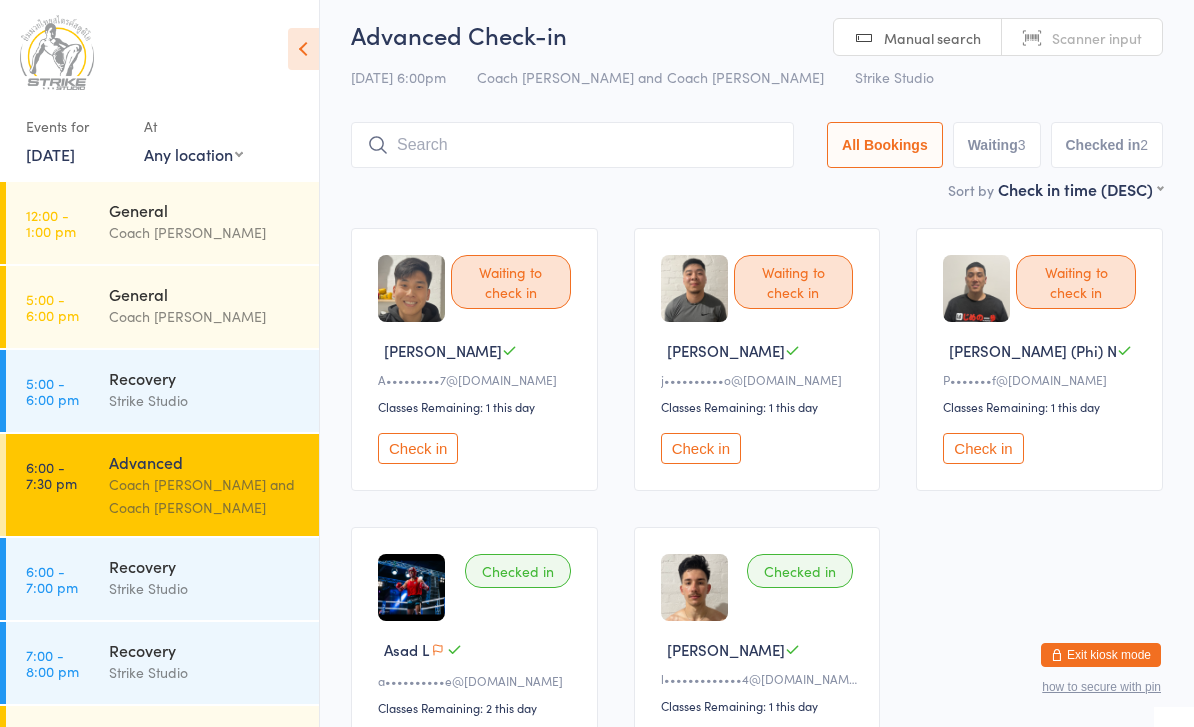 scroll, scrollTop: 0, scrollLeft: 0, axis: both 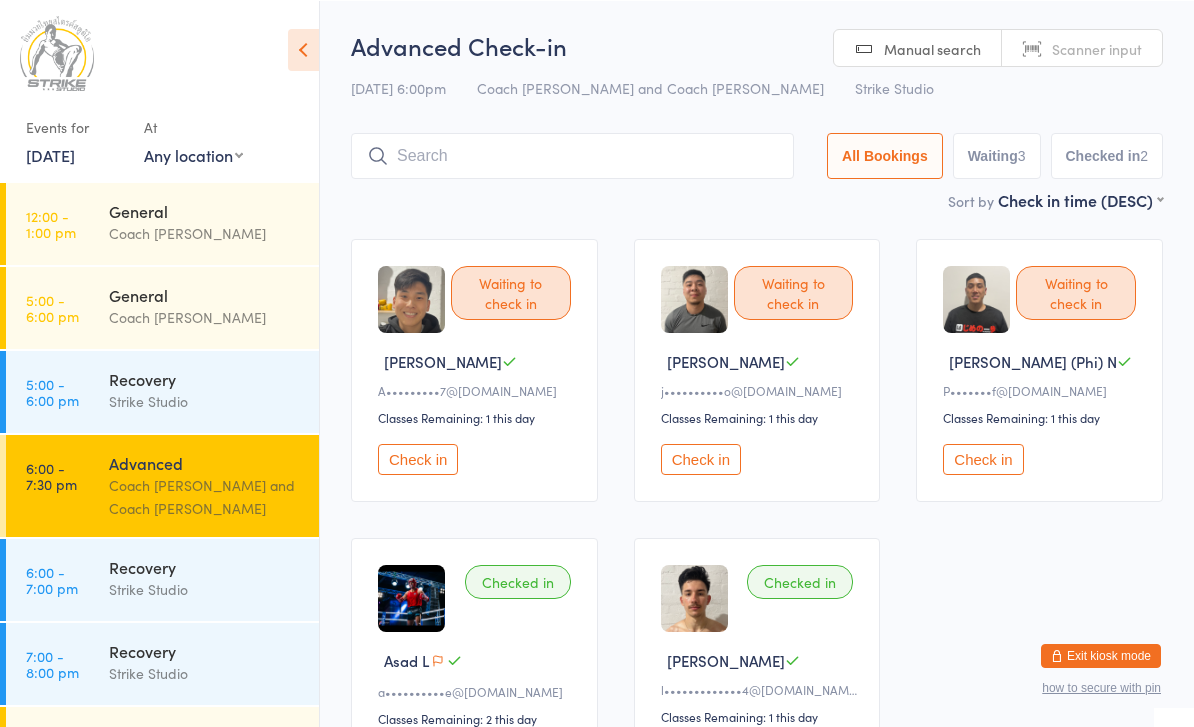 click at bounding box center (572, 155) 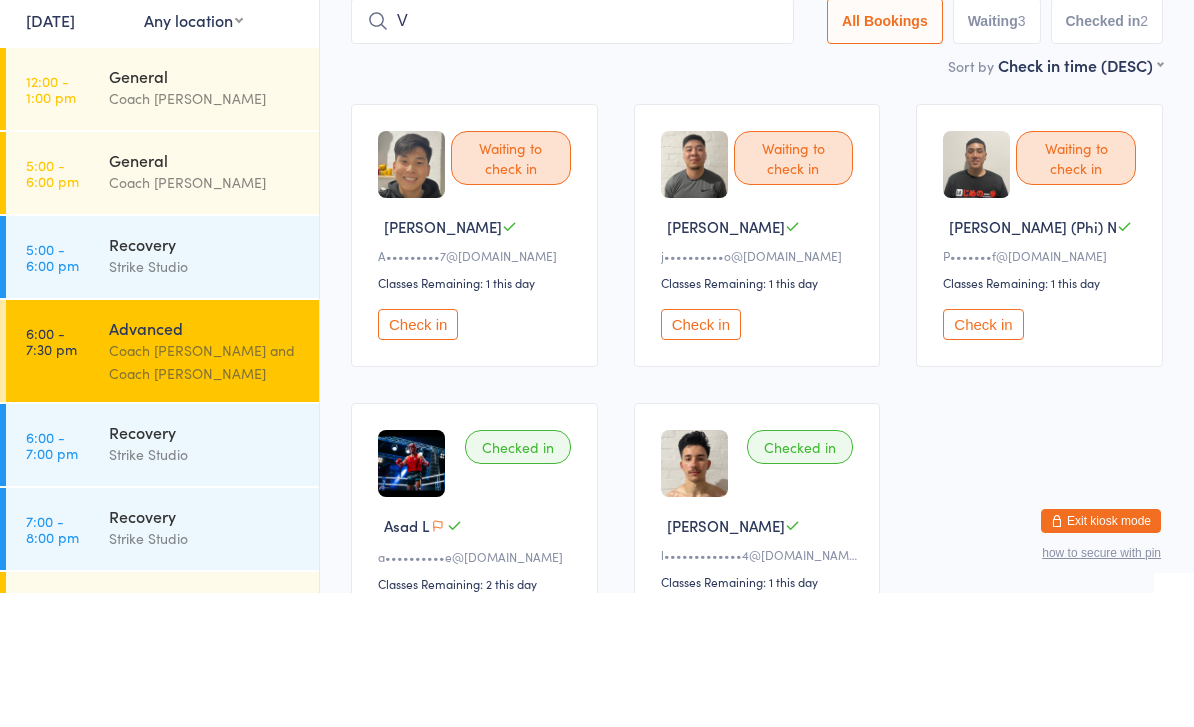 scroll, scrollTop: 134, scrollLeft: 0, axis: vertical 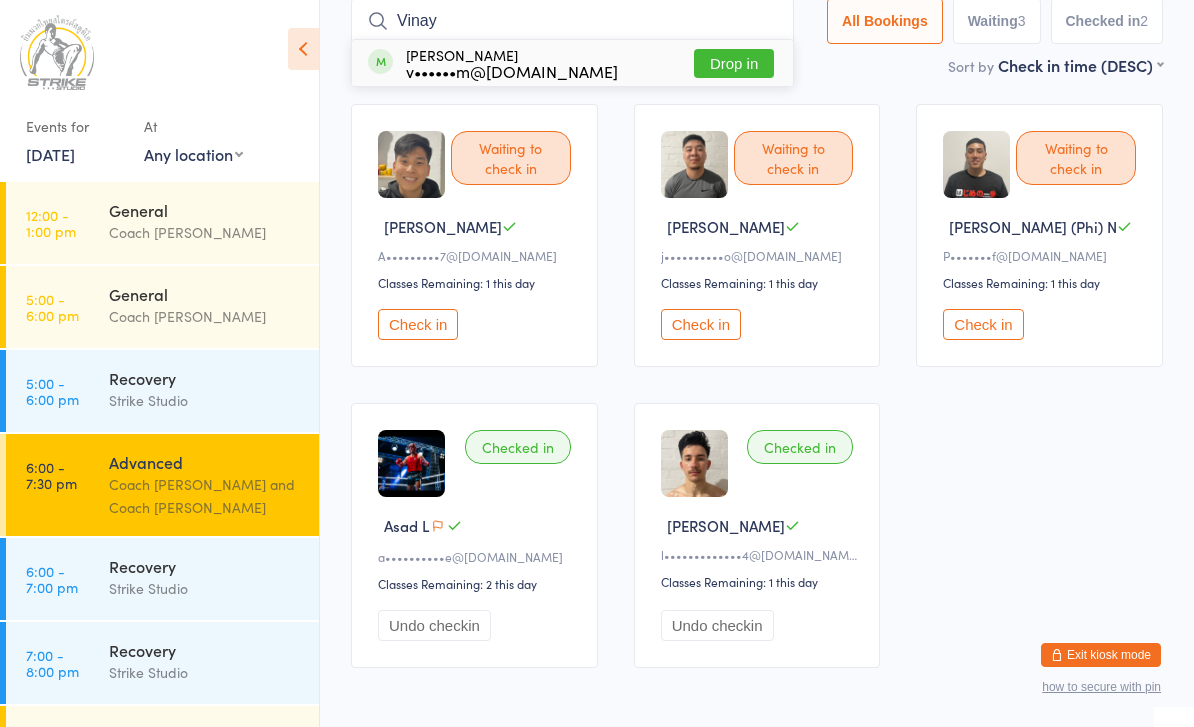 type on "Vinay" 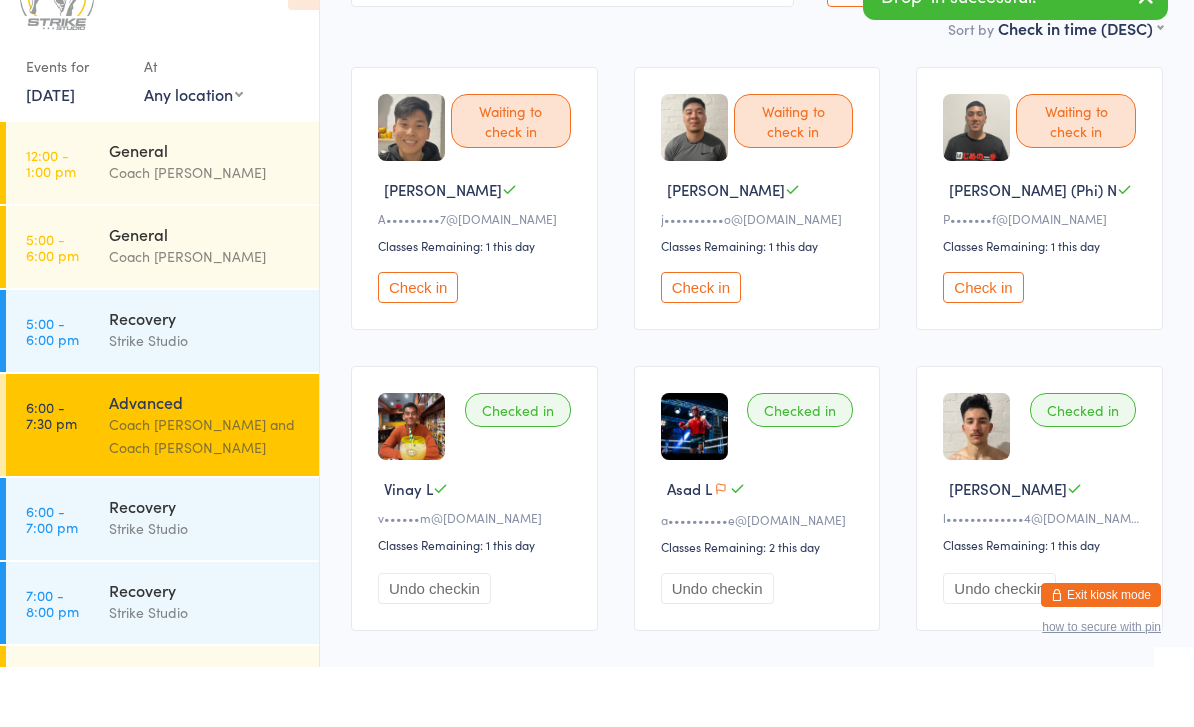scroll, scrollTop: 193, scrollLeft: 0, axis: vertical 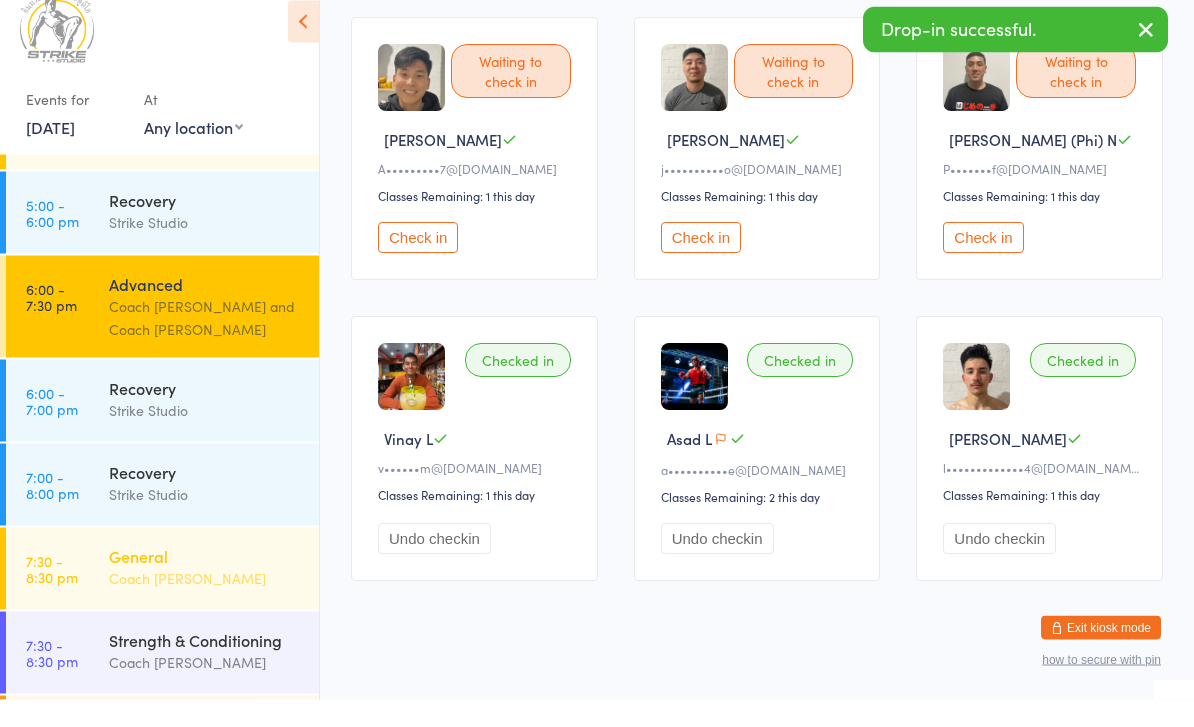 click on "Coach [PERSON_NAME]" at bounding box center (205, 605) 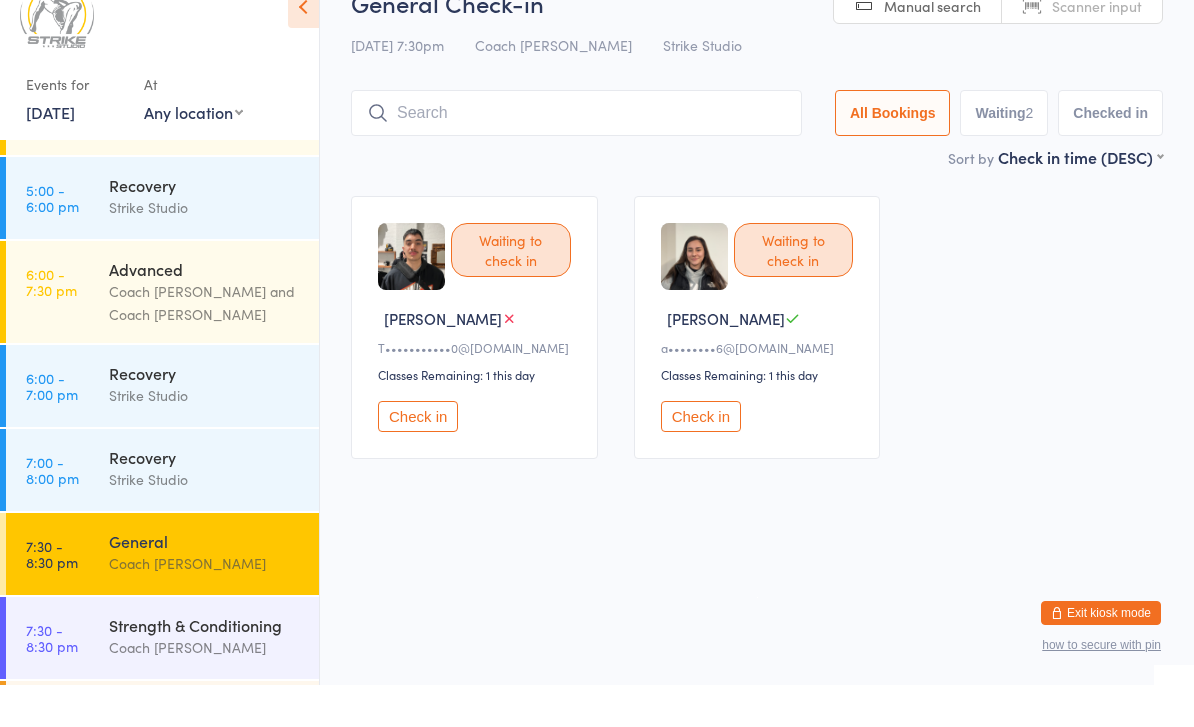 scroll, scrollTop: 0, scrollLeft: 0, axis: both 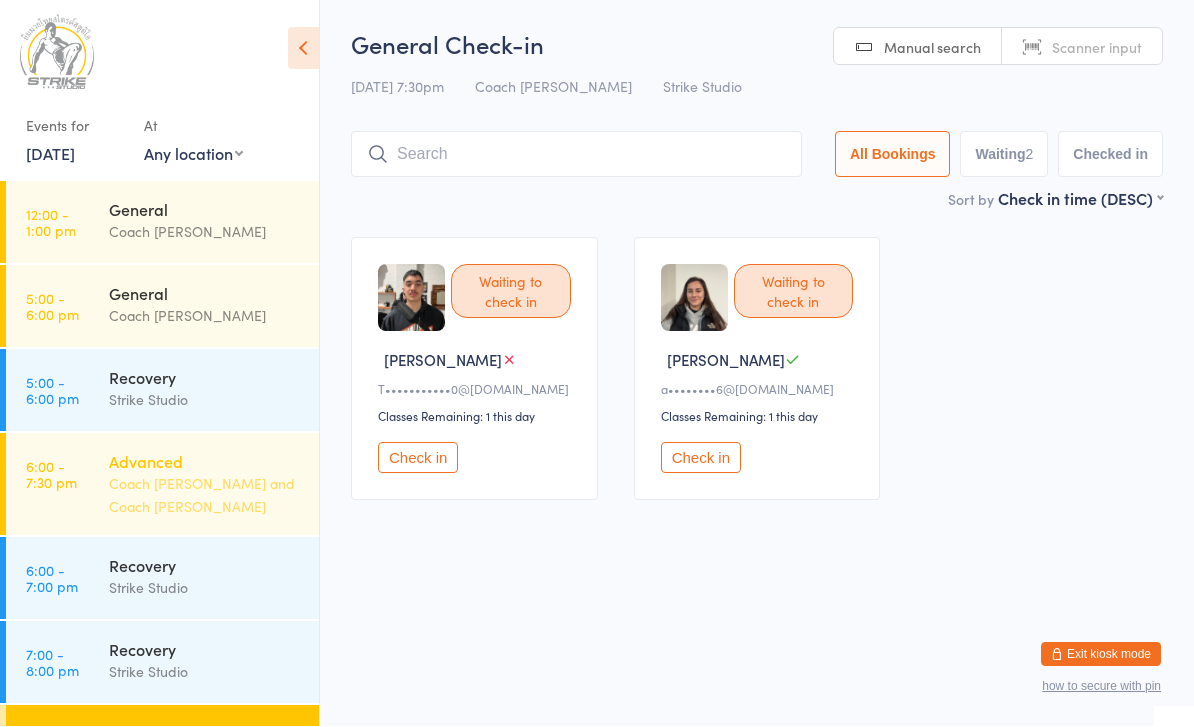click on "Advanced" at bounding box center [205, 462] 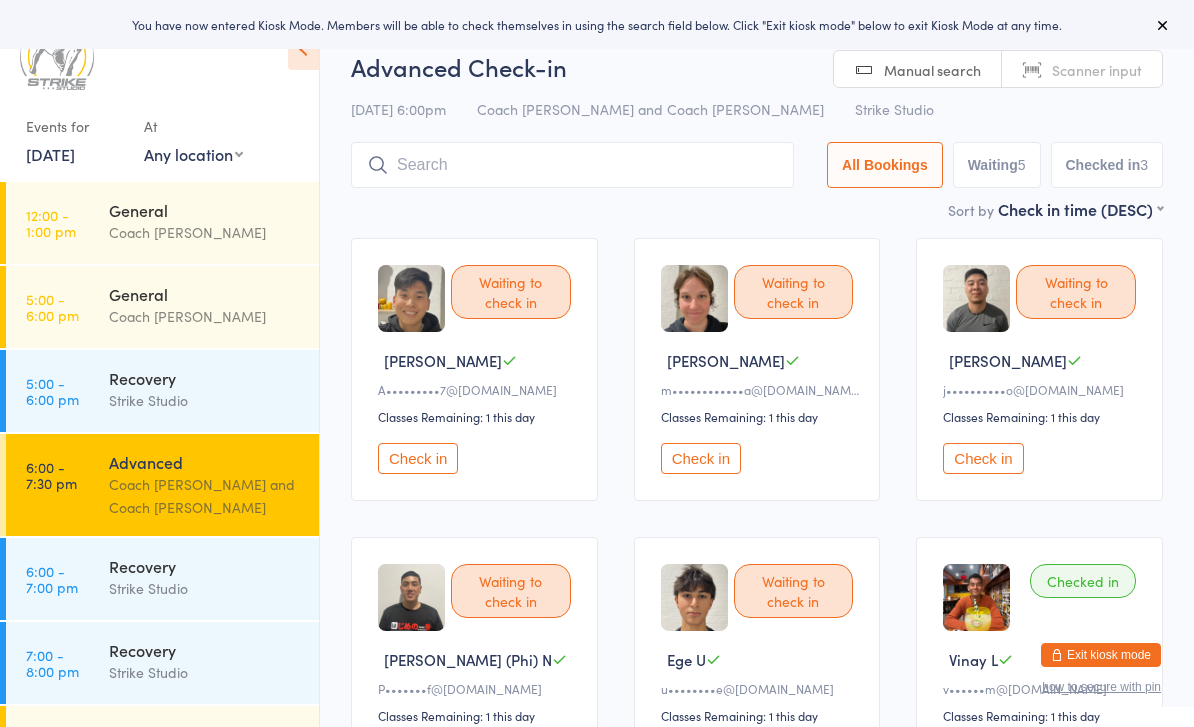 scroll, scrollTop: 0, scrollLeft: 0, axis: both 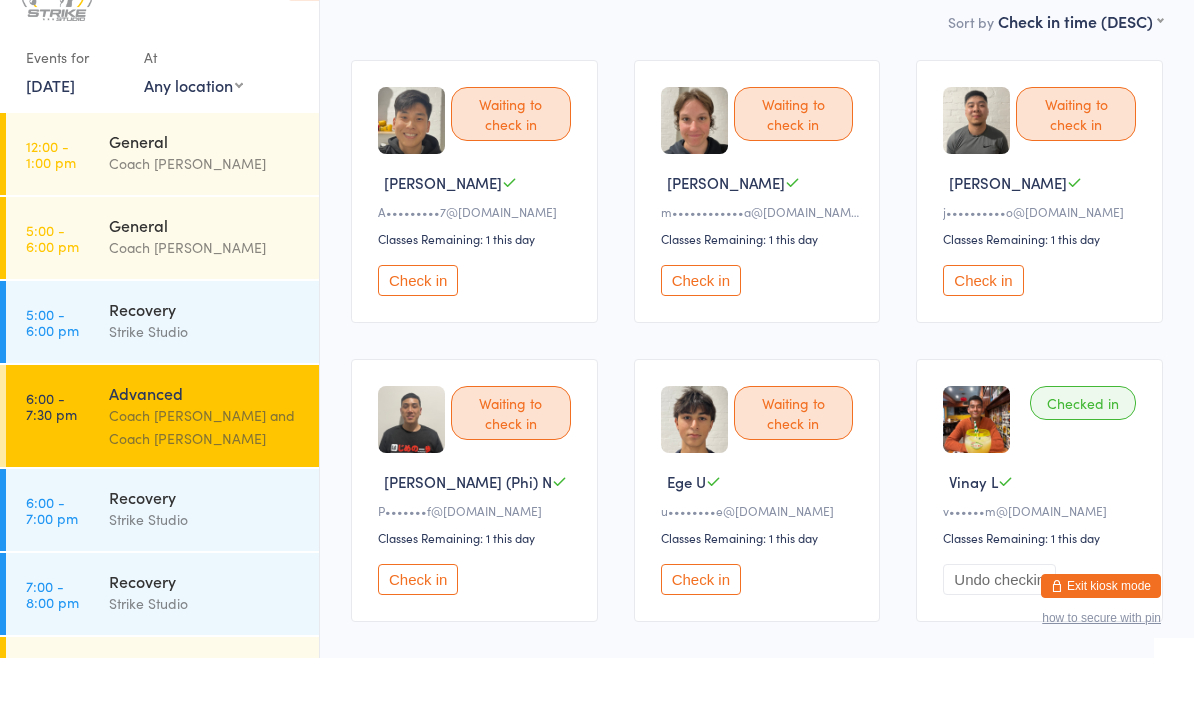 click on "Check in" at bounding box center [701, 648] 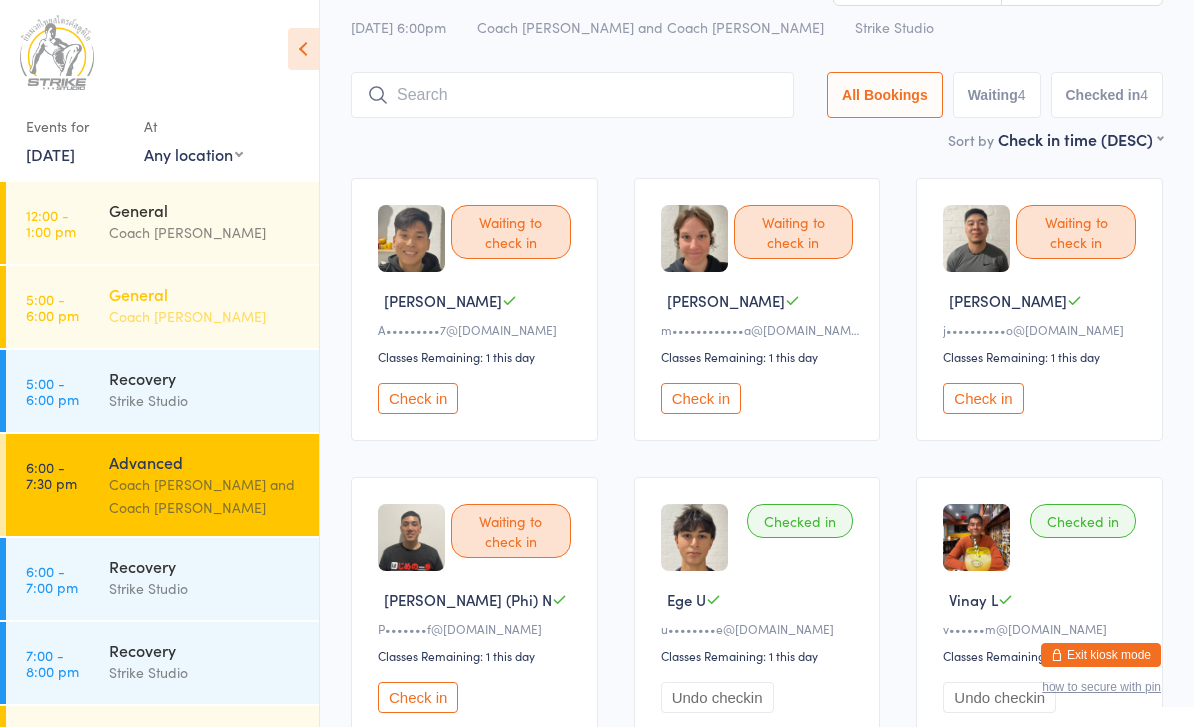 scroll, scrollTop: 57, scrollLeft: 0, axis: vertical 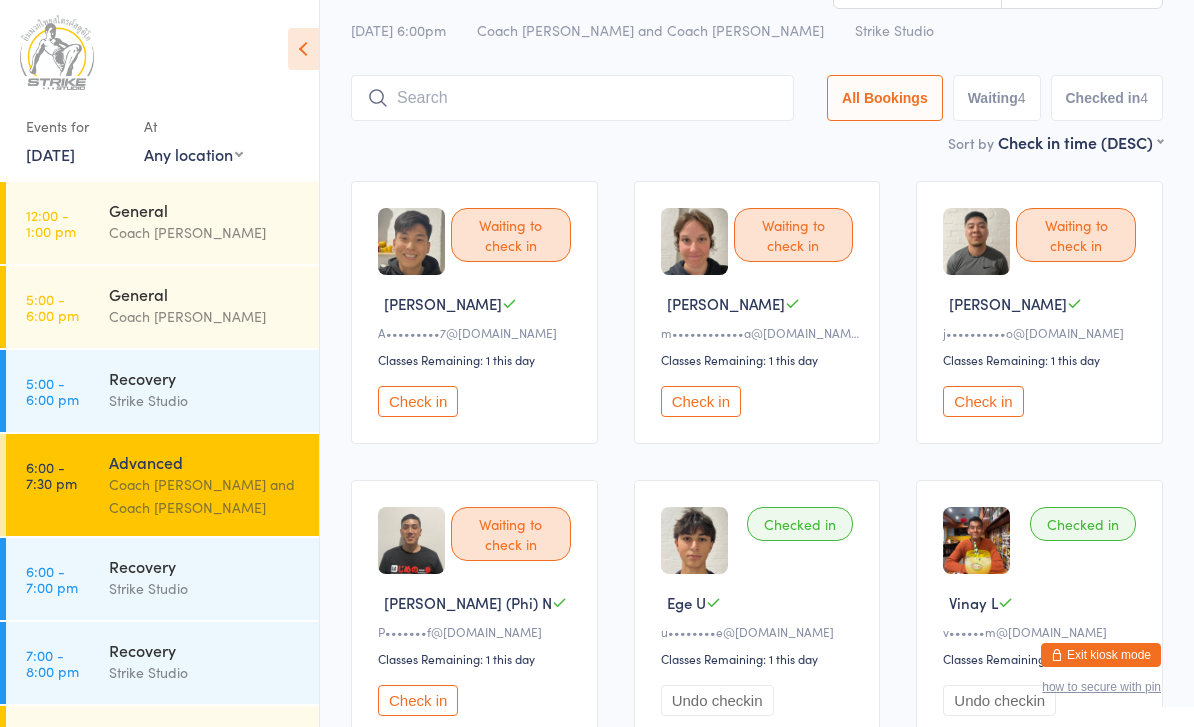 click at bounding box center [572, 98] 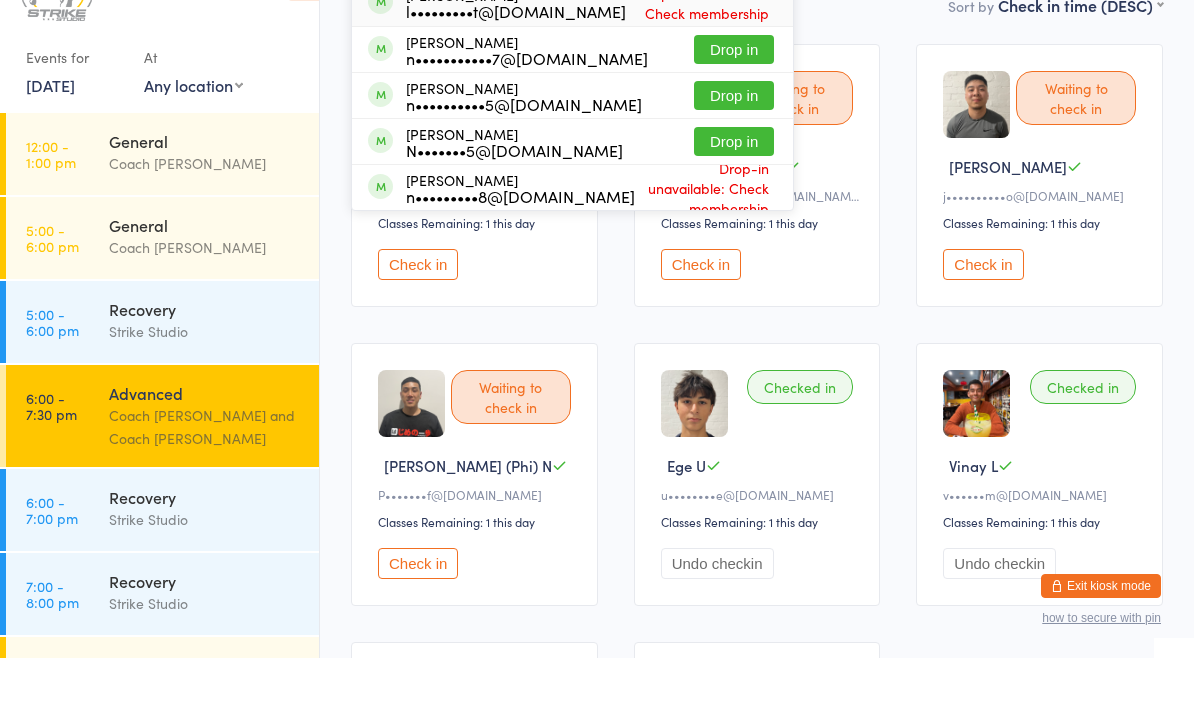 scroll, scrollTop: 129, scrollLeft: 0, axis: vertical 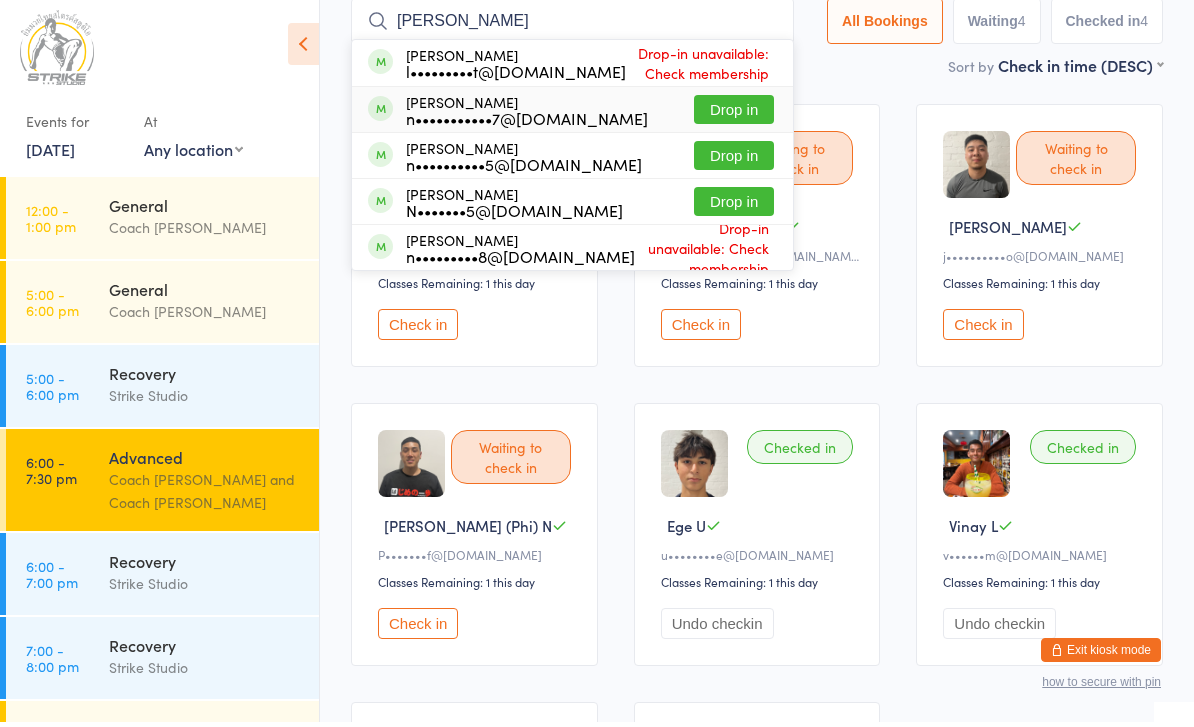 type on "Nicholas" 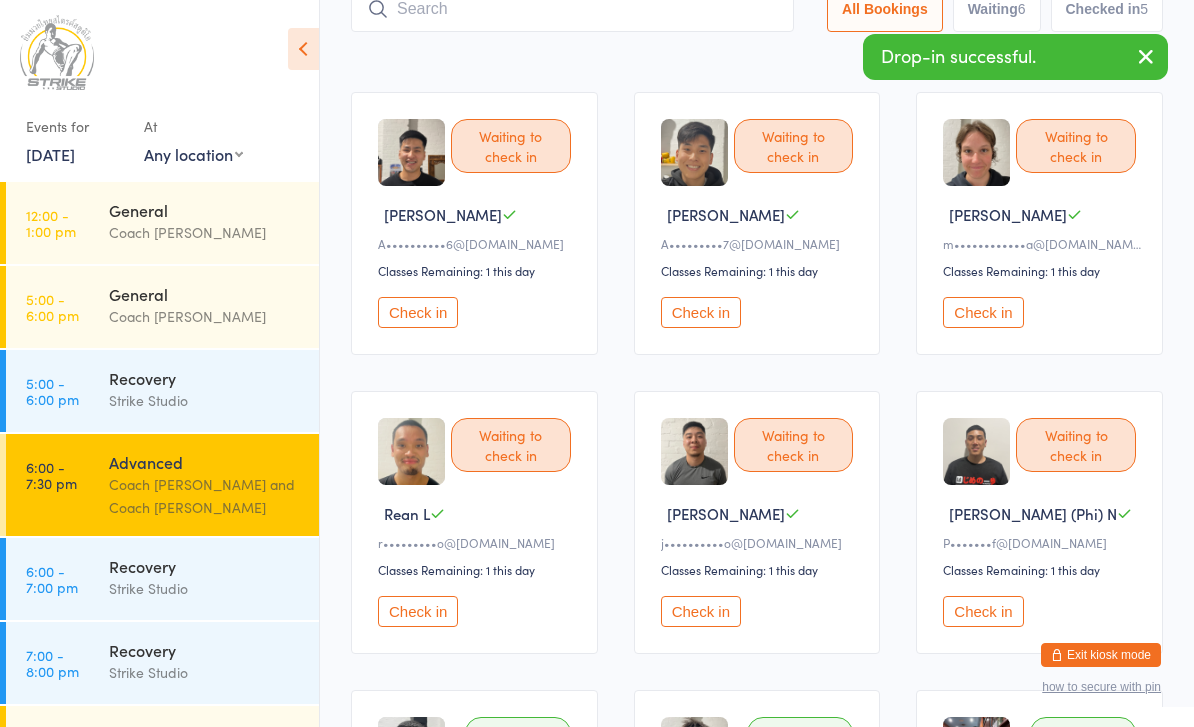 scroll, scrollTop: 0, scrollLeft: 0, axis: both 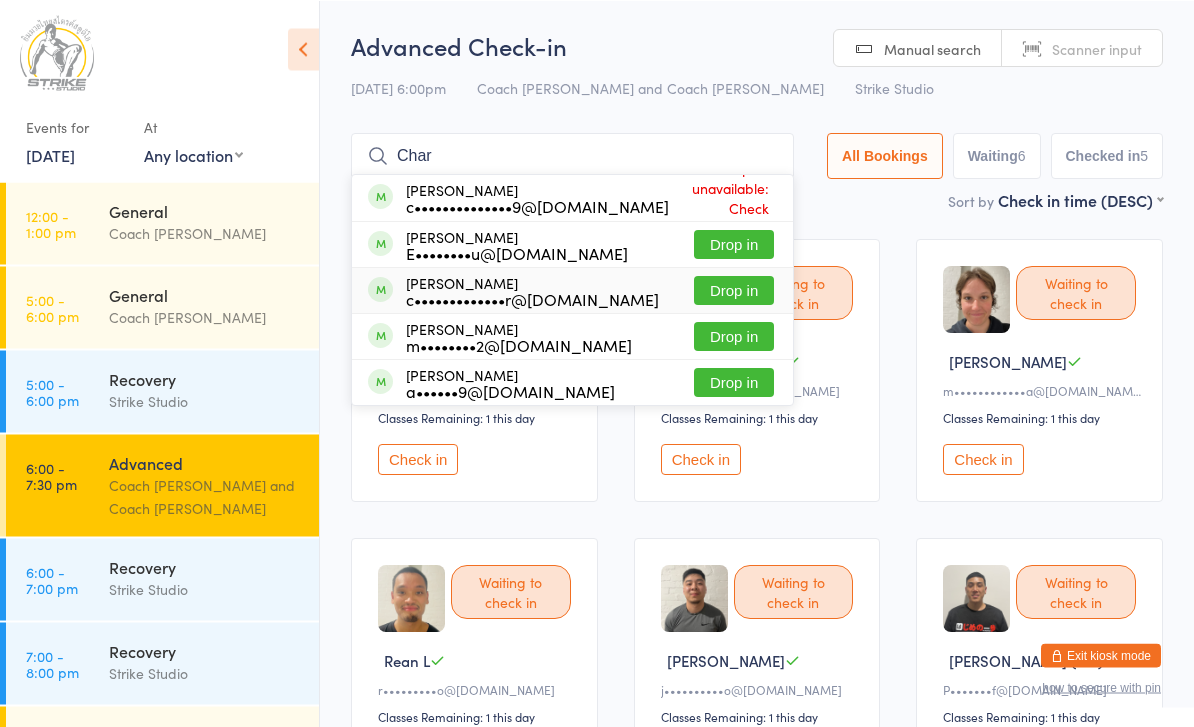 type on "Char" 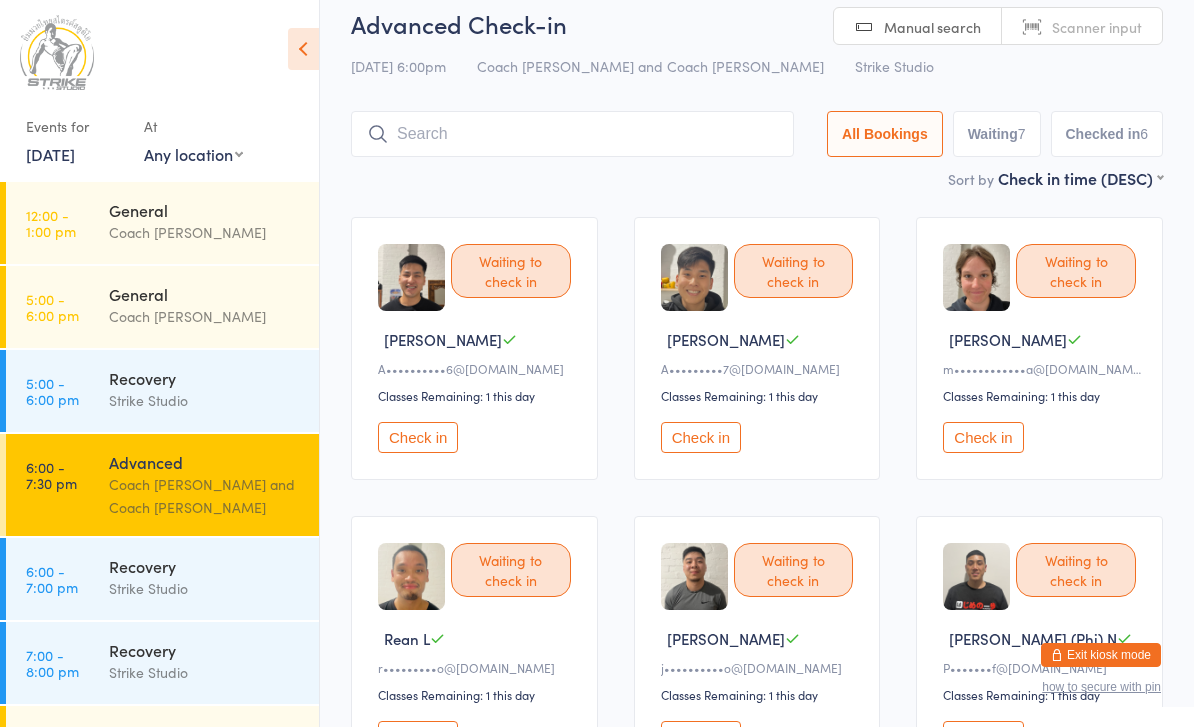 scroll, scrollTop: 0, scrollLeft: 0, axis: both 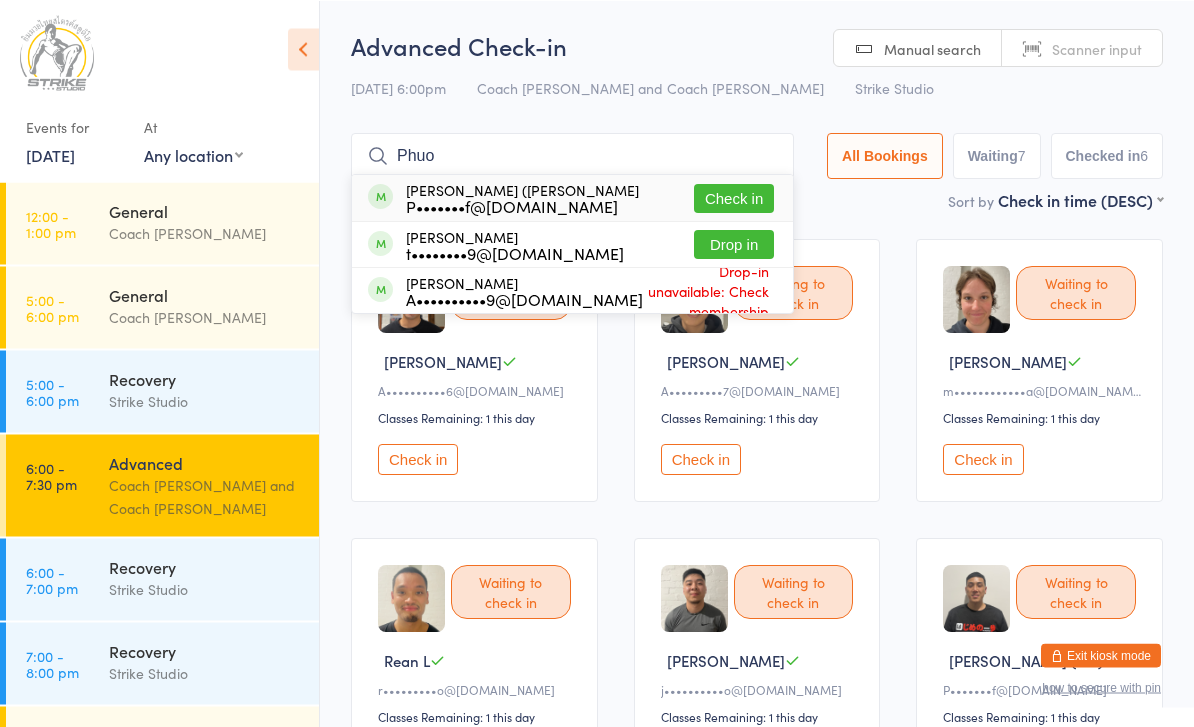 type on "Phuo" 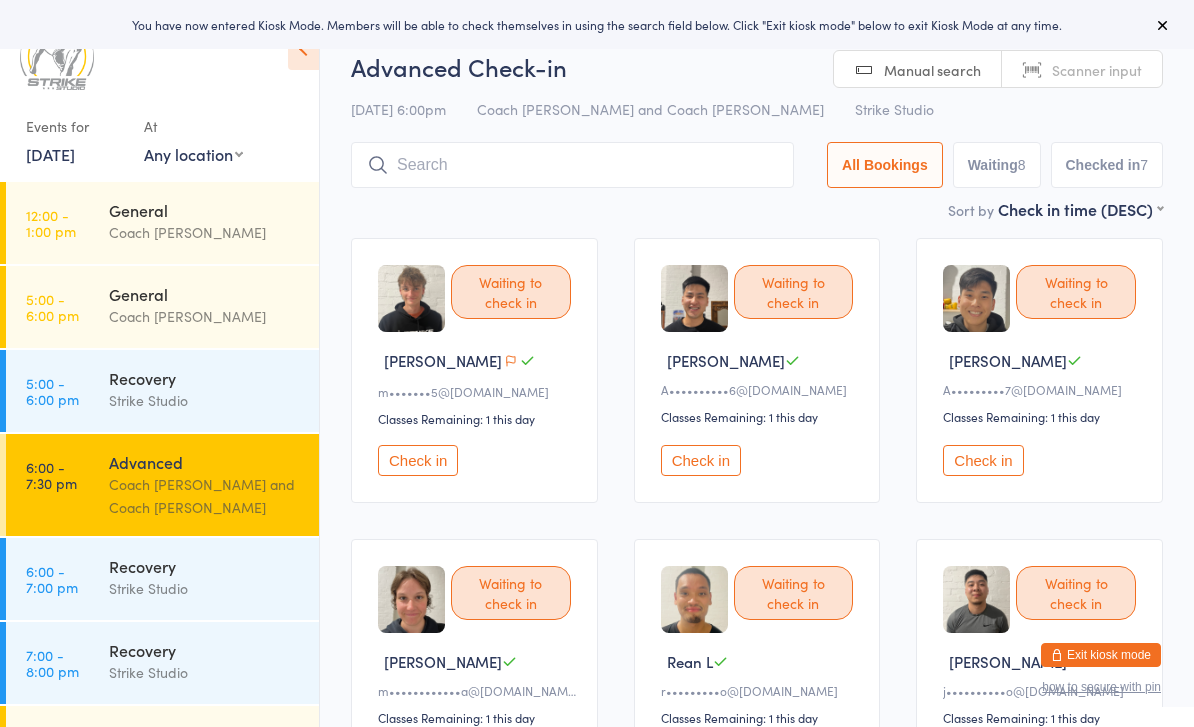 scroll, scrollTop: 0, scrollLeft: 0, axis: both 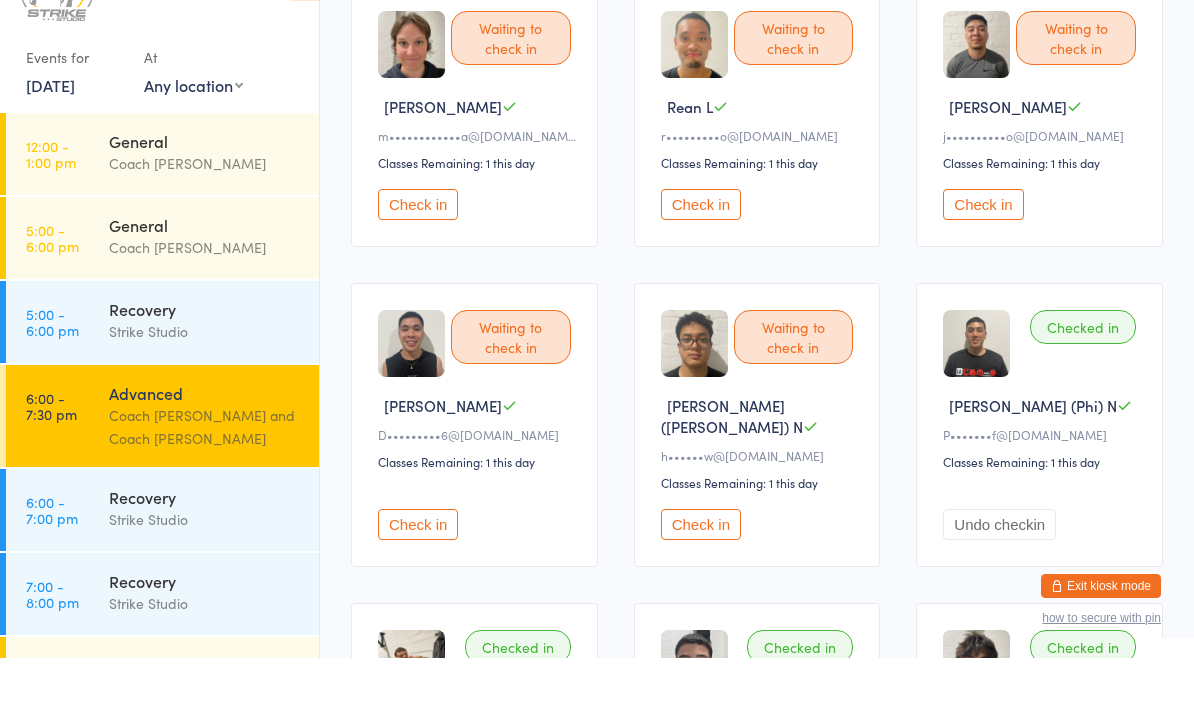click on "Check in" at bounding box center (418, 593) 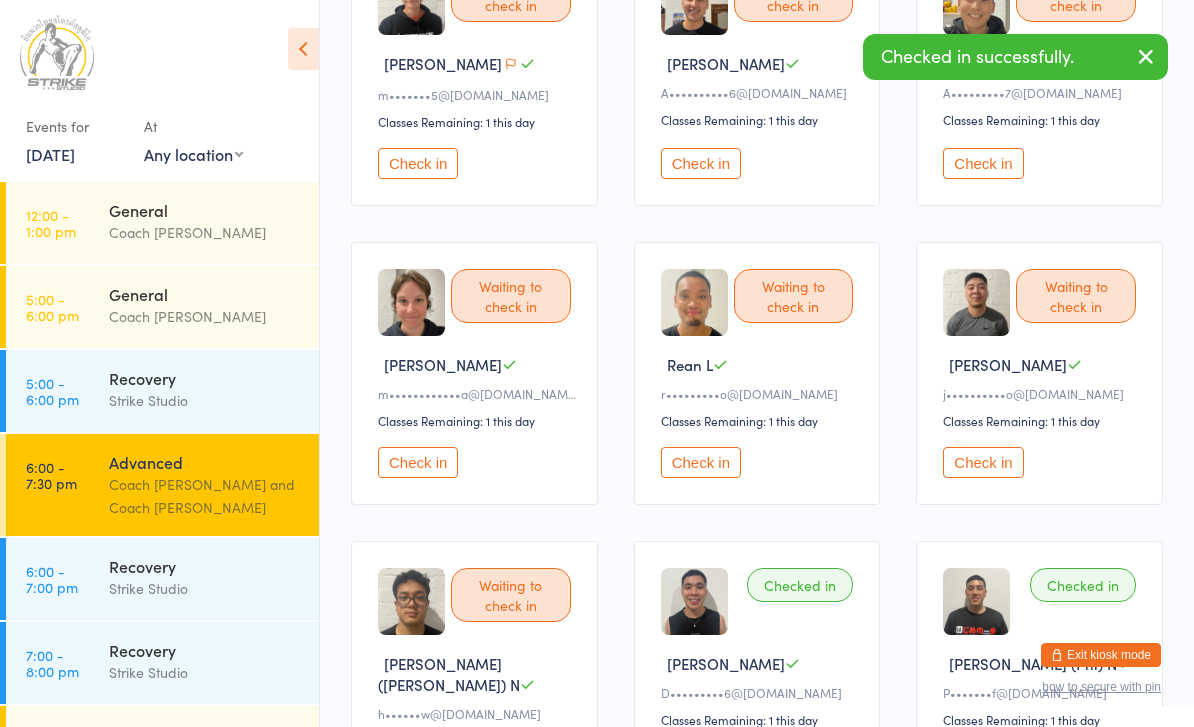 scroll, scrollTop: 0, scrollLeft: 0, axis: both 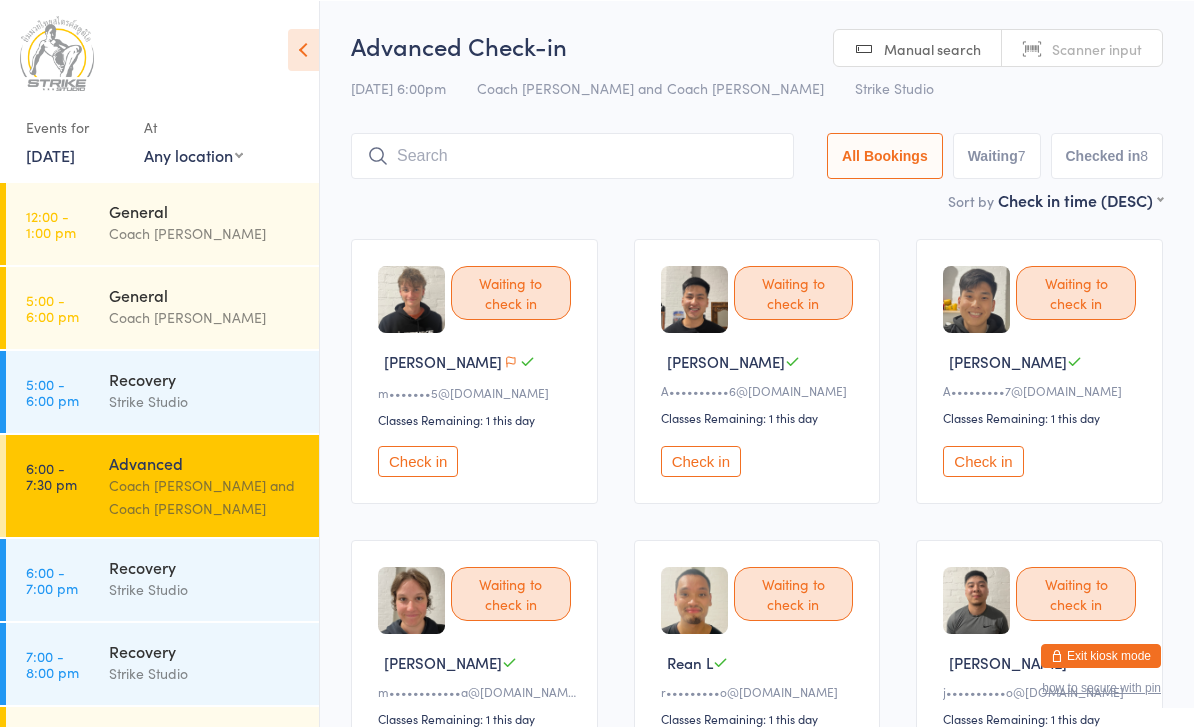 click at bounding box center (572, 155) 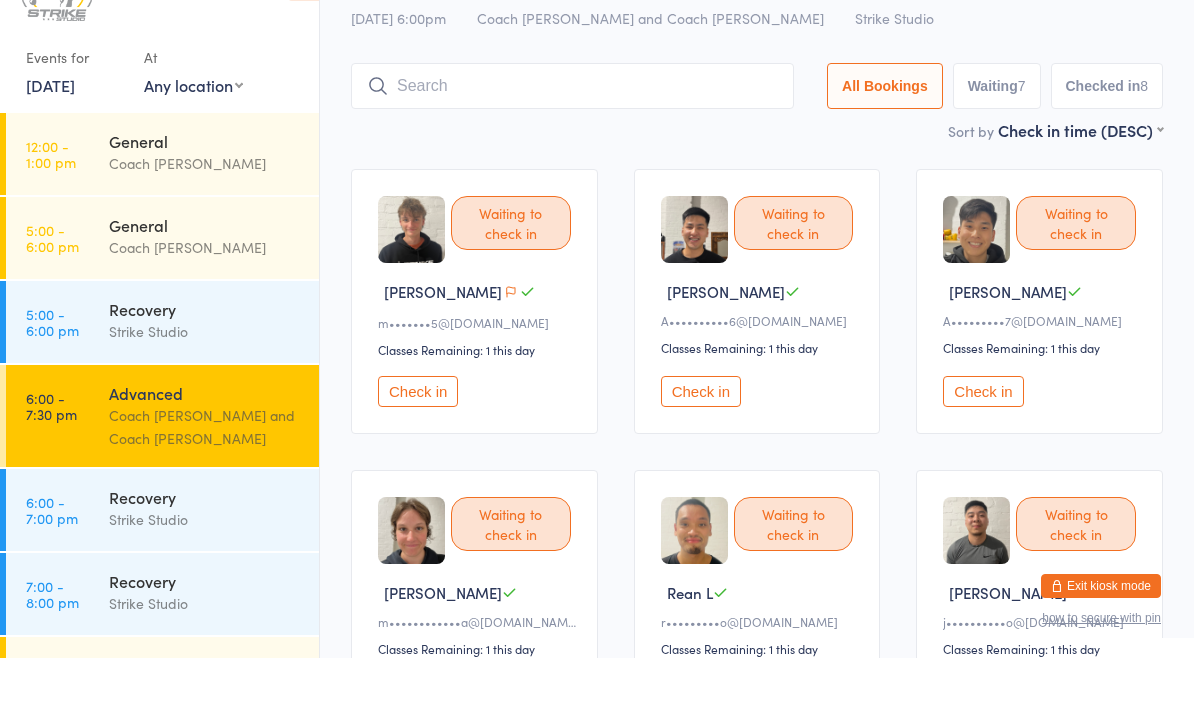 scroll, scrollTop: 65, scrollLeft: 0, axis: vertical 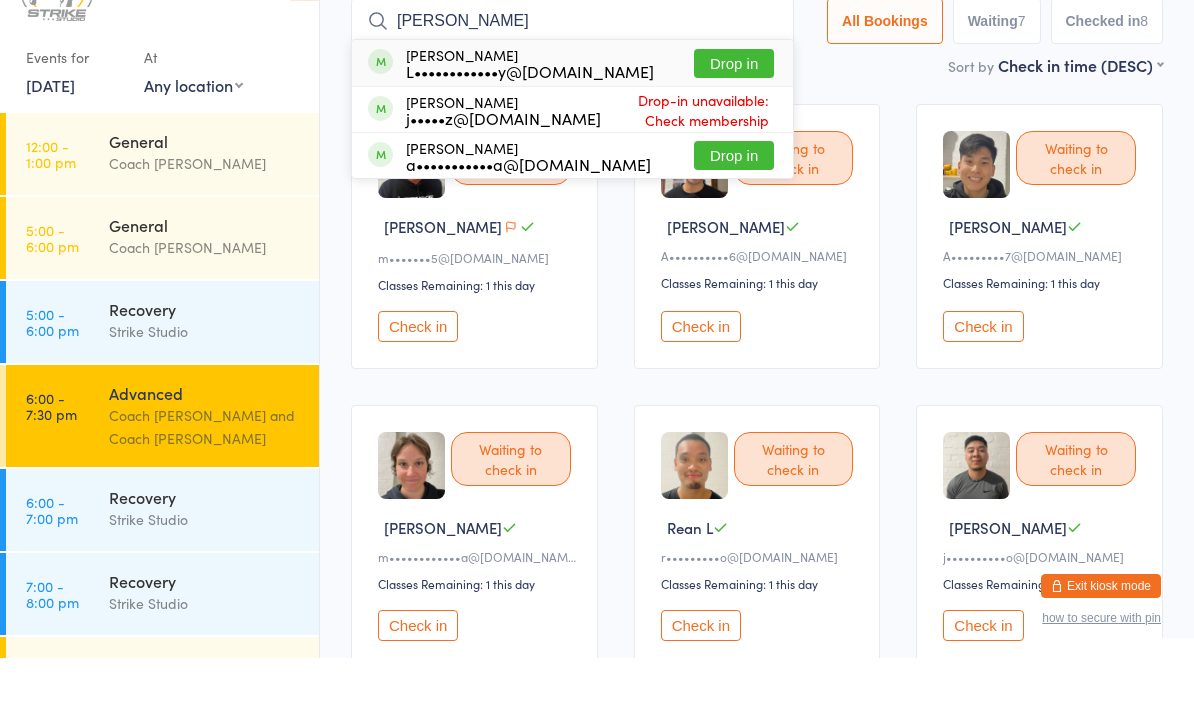 type on "[PERSON_NAME]" 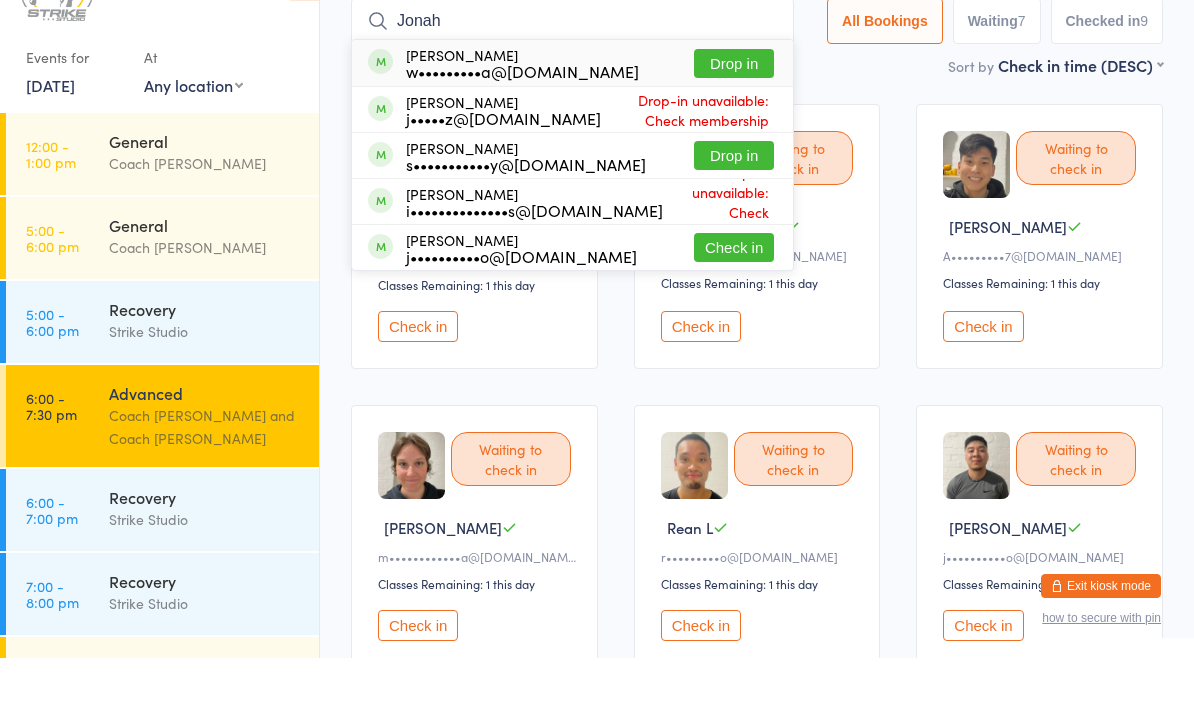 type on "Jonah" 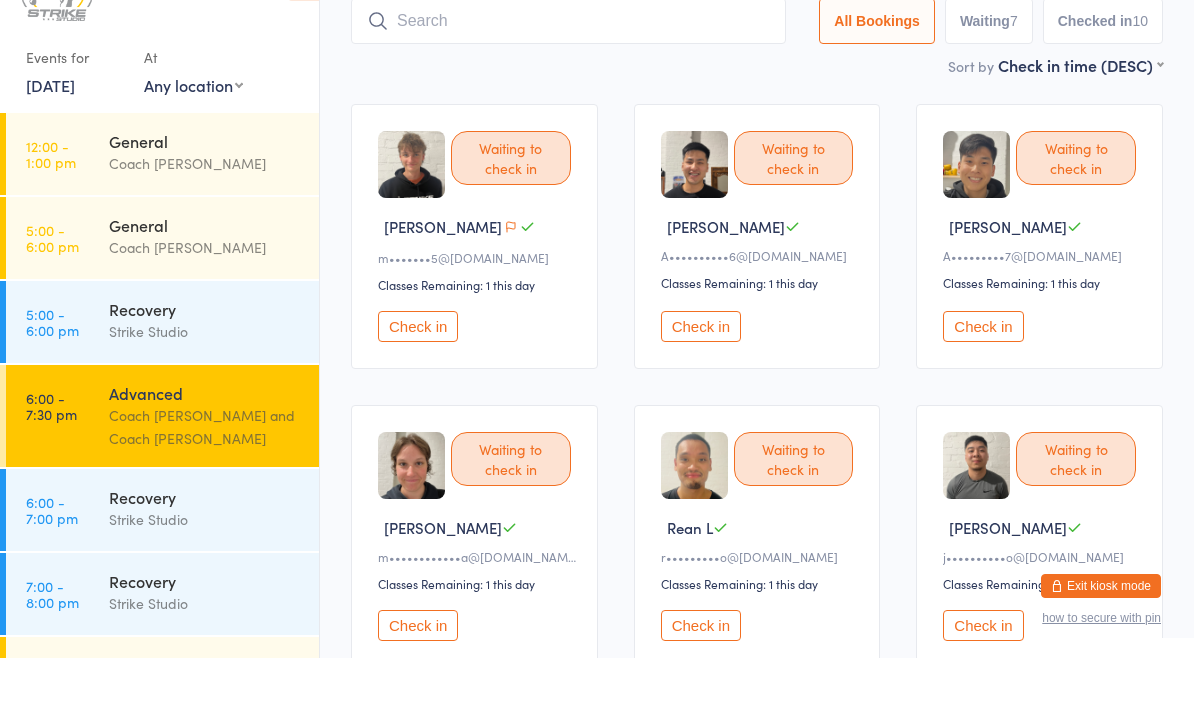 click on "Check in" at bounding box center (701, 395) 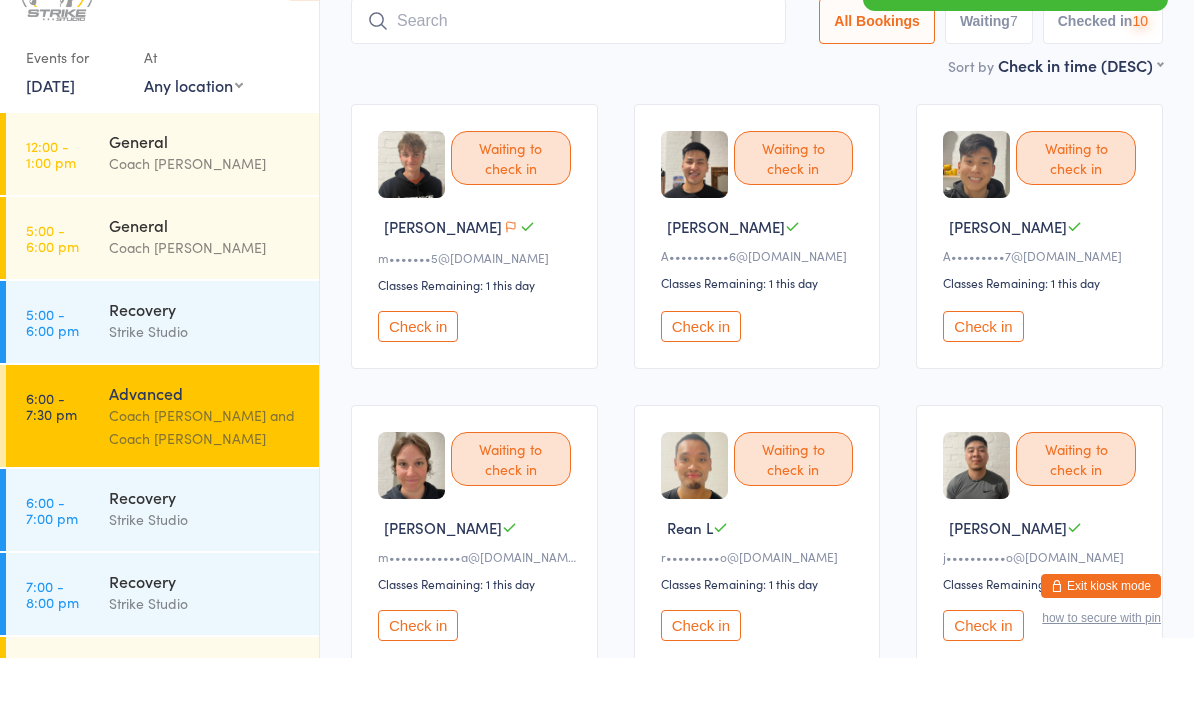 scroll, scrollTop: 134, scrollLeft: 0, axis: vertical 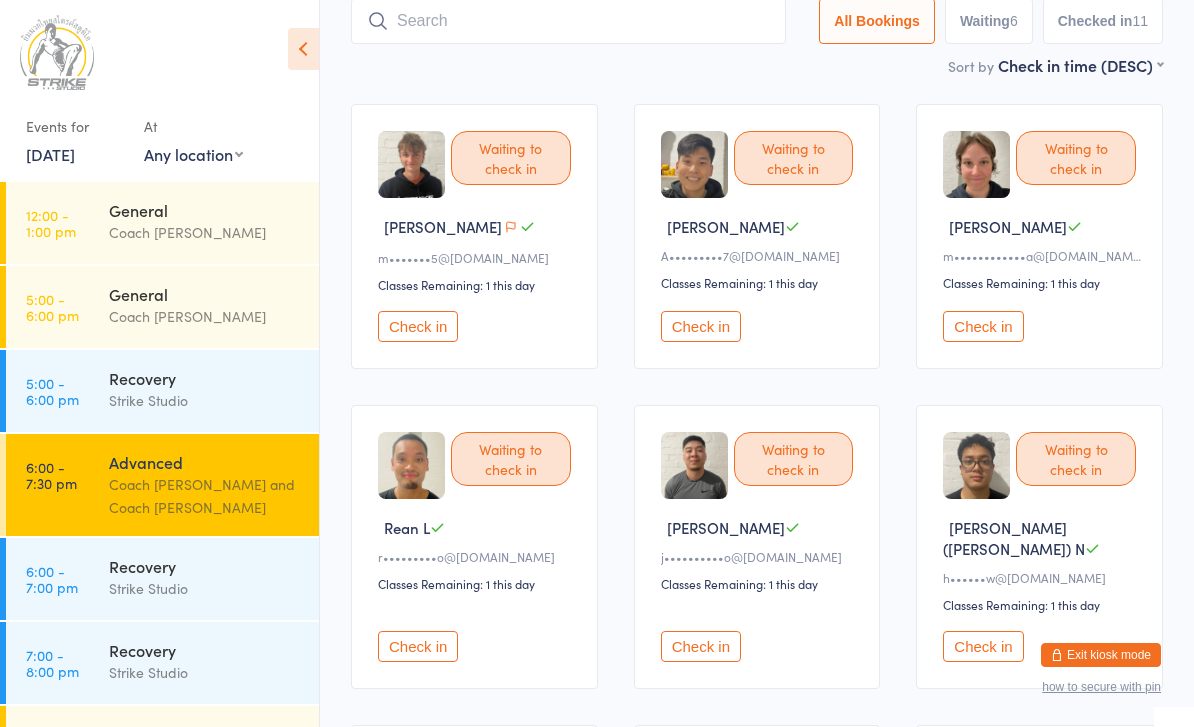 click on "Check in" at bounding box center (983, 646) 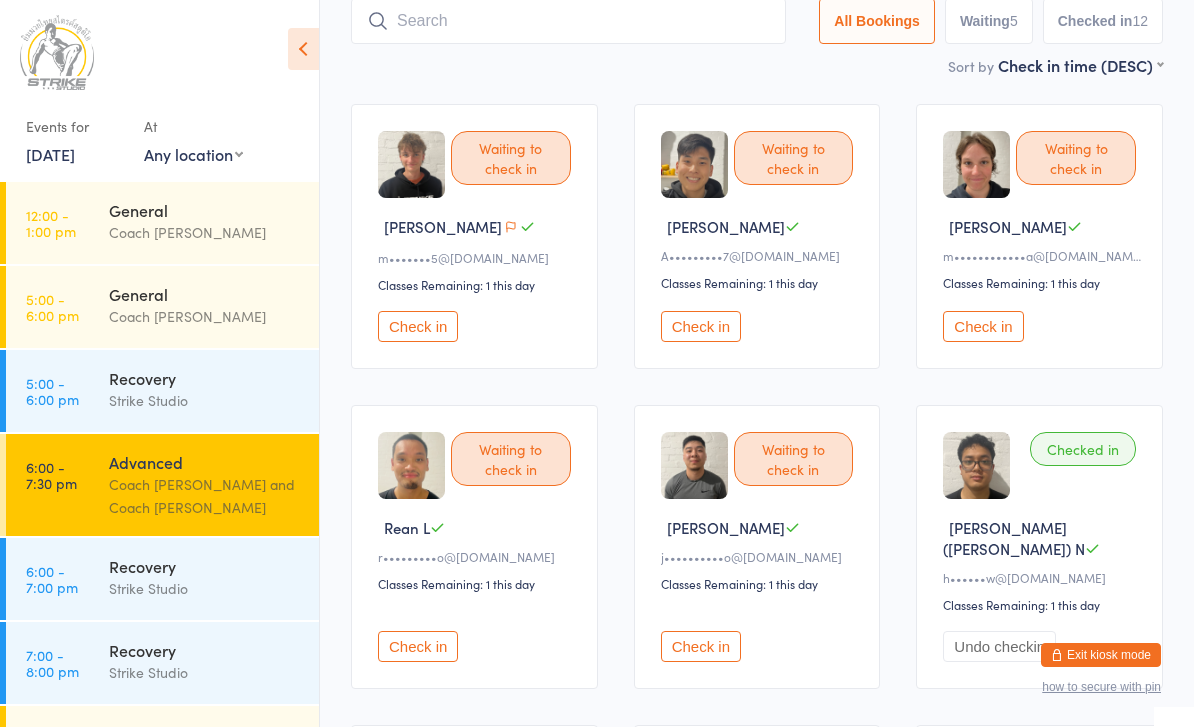 click on "Check in" at bounding box center [983, 326] 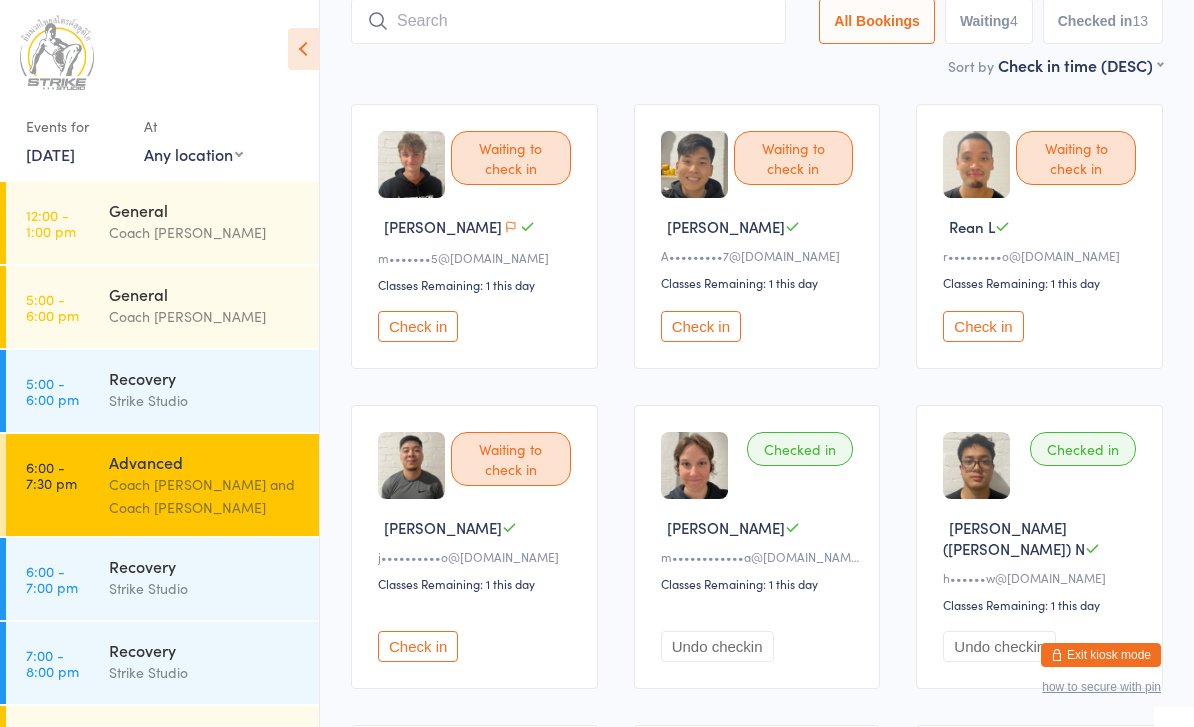 click at bounding box center [568, 21] 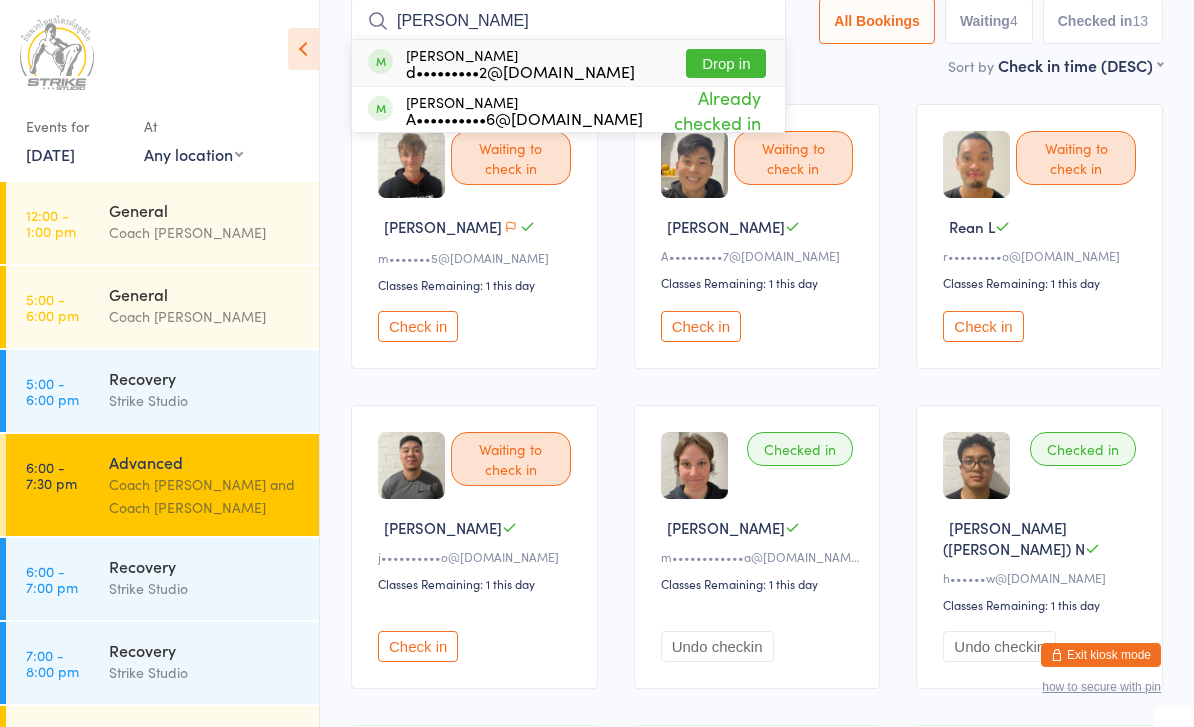 type on "[PERSON_NAME]" 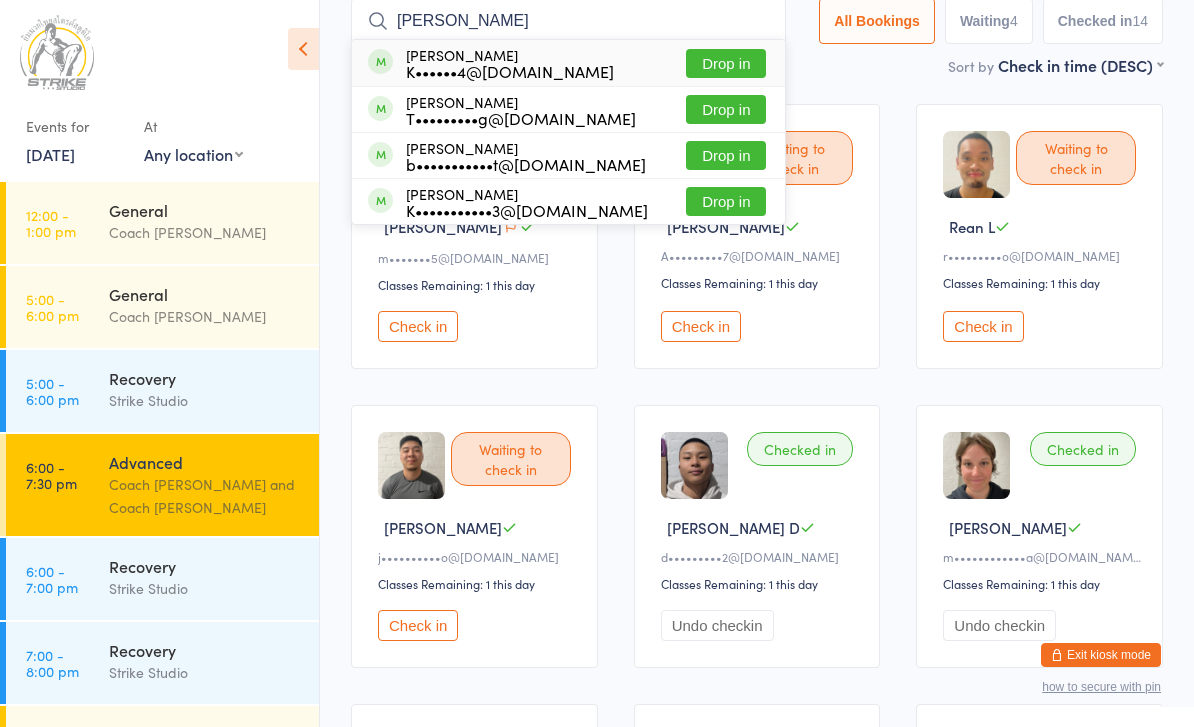 type on "[PERSON_NAME]" 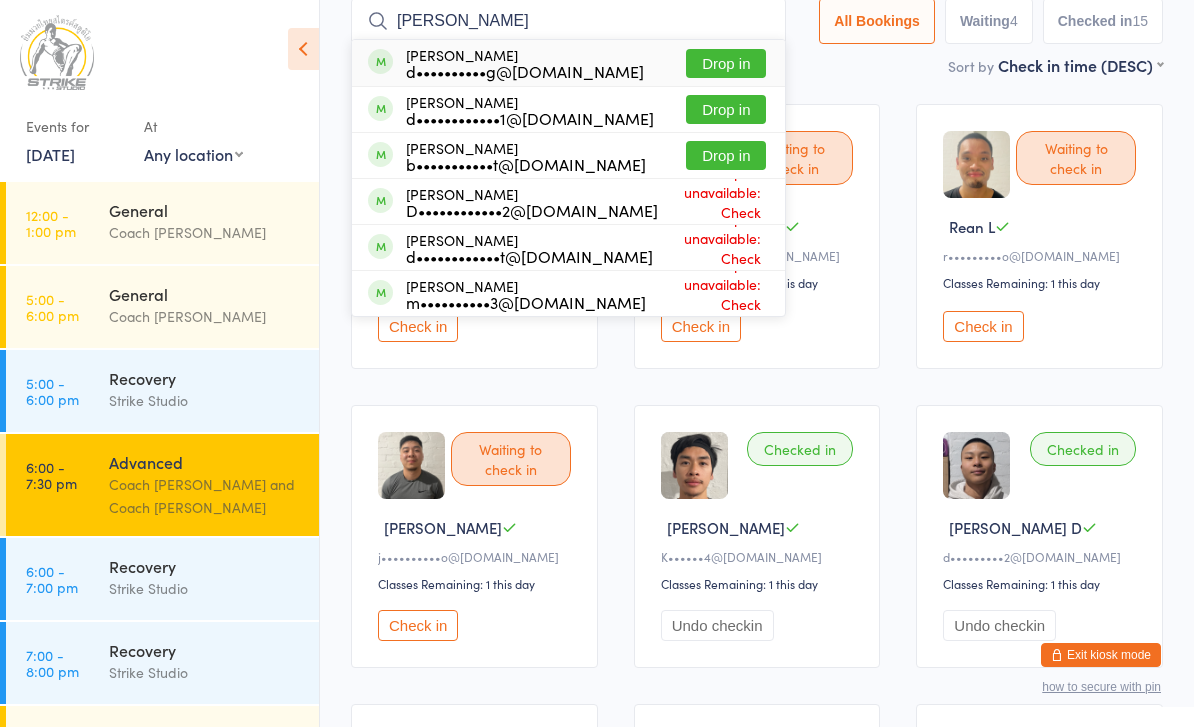 type on "[PERSON_NAME]" 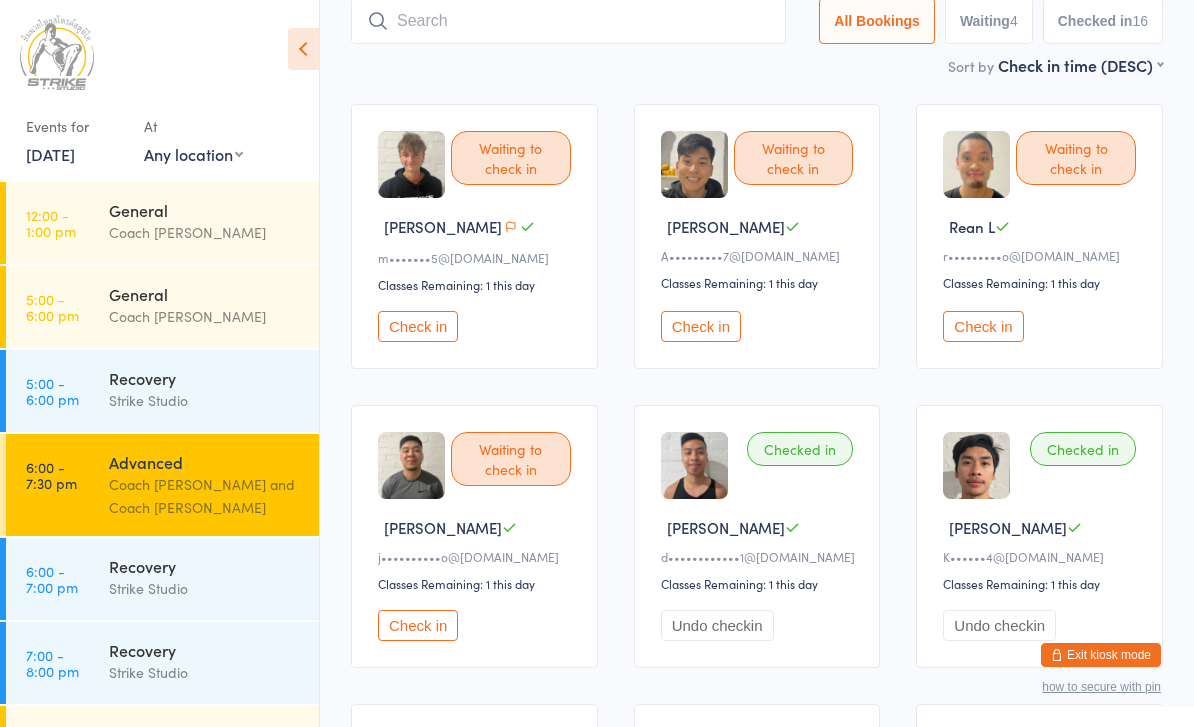click on "Check in" at bounding box center (701, 326) 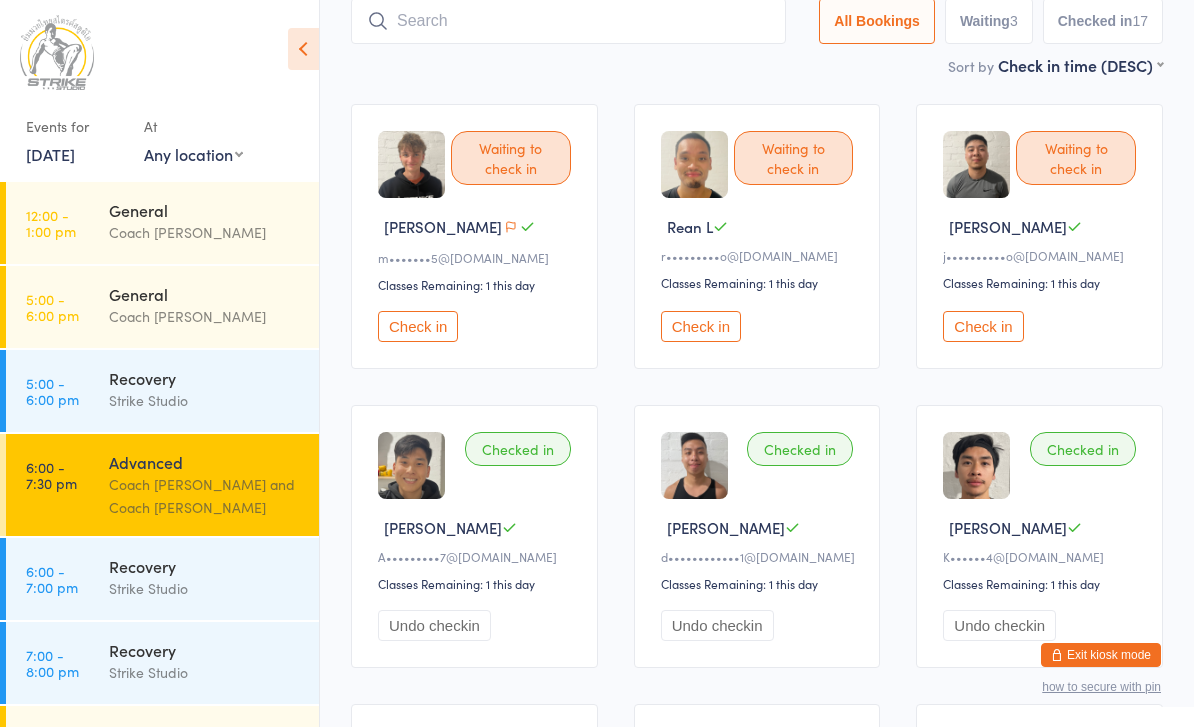 click at bounding box center (568, 21) 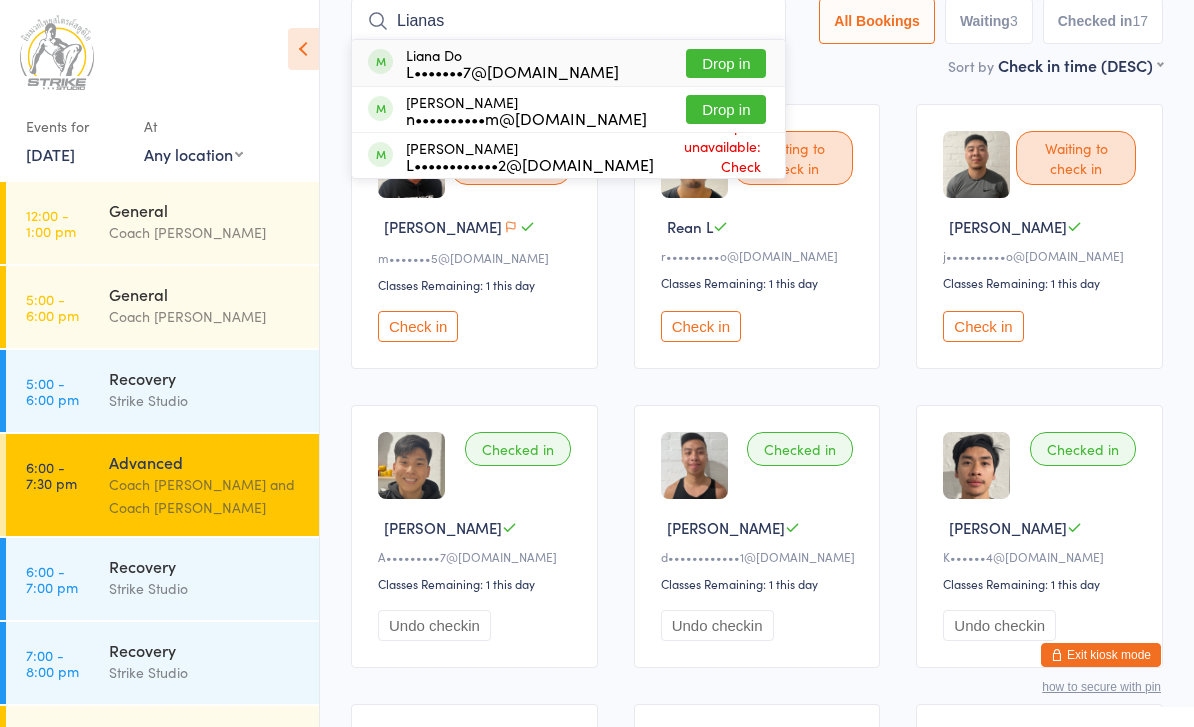 type on "Lianas" 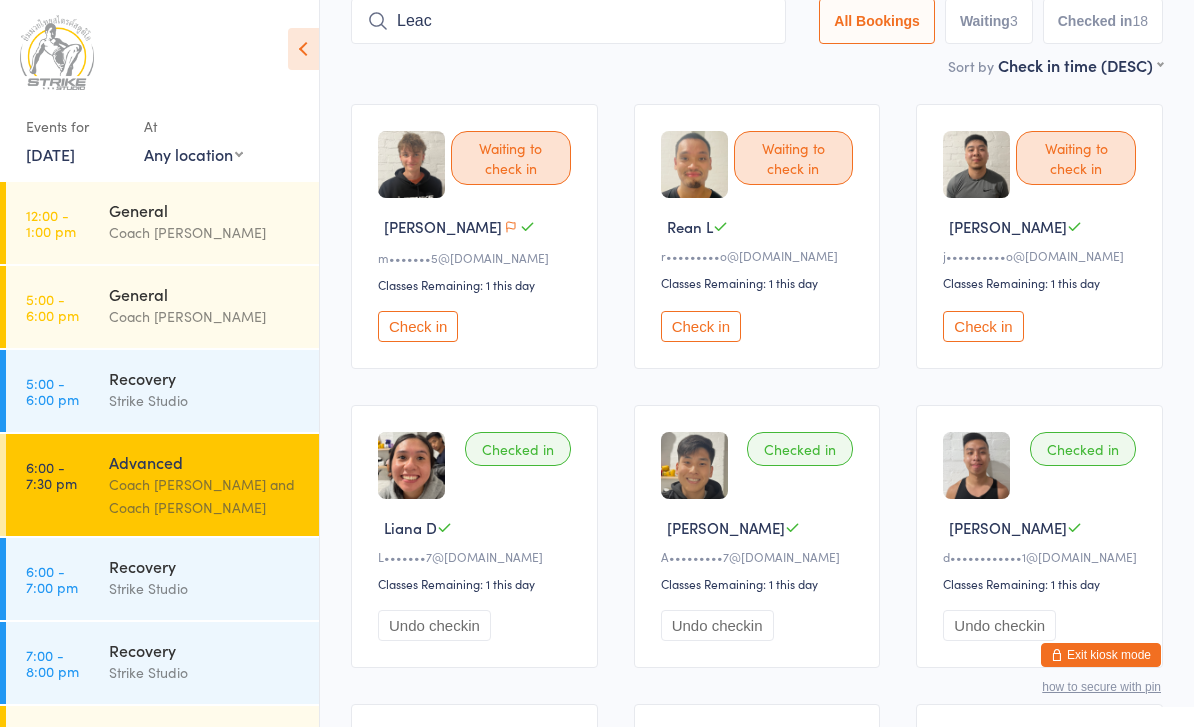 type on "[PERSON_NAME]" 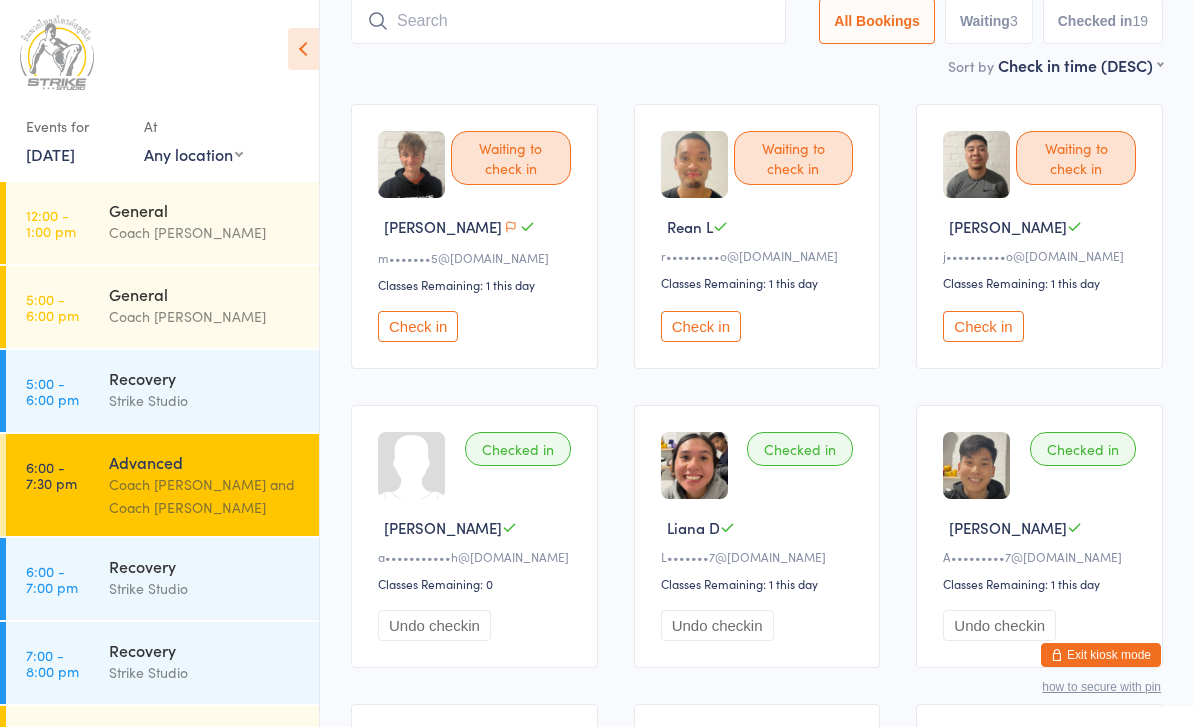 click on "Check in" at bounding box center (418, 326) 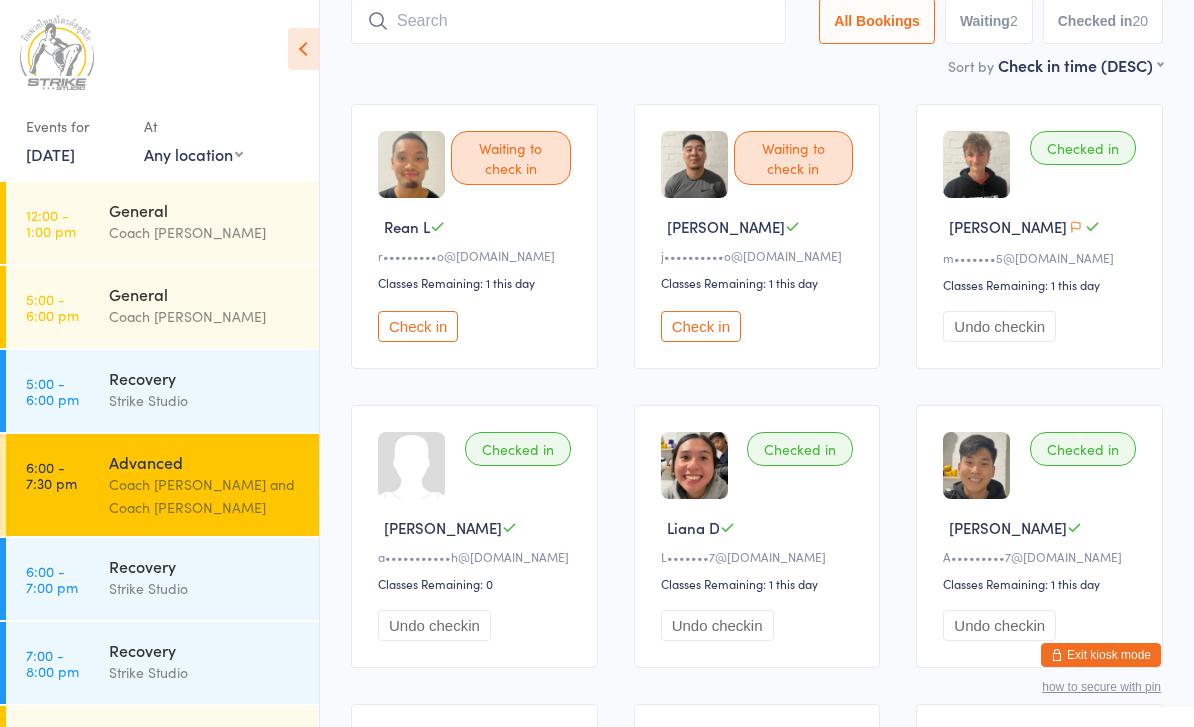 click at bounding box center [568, 21] 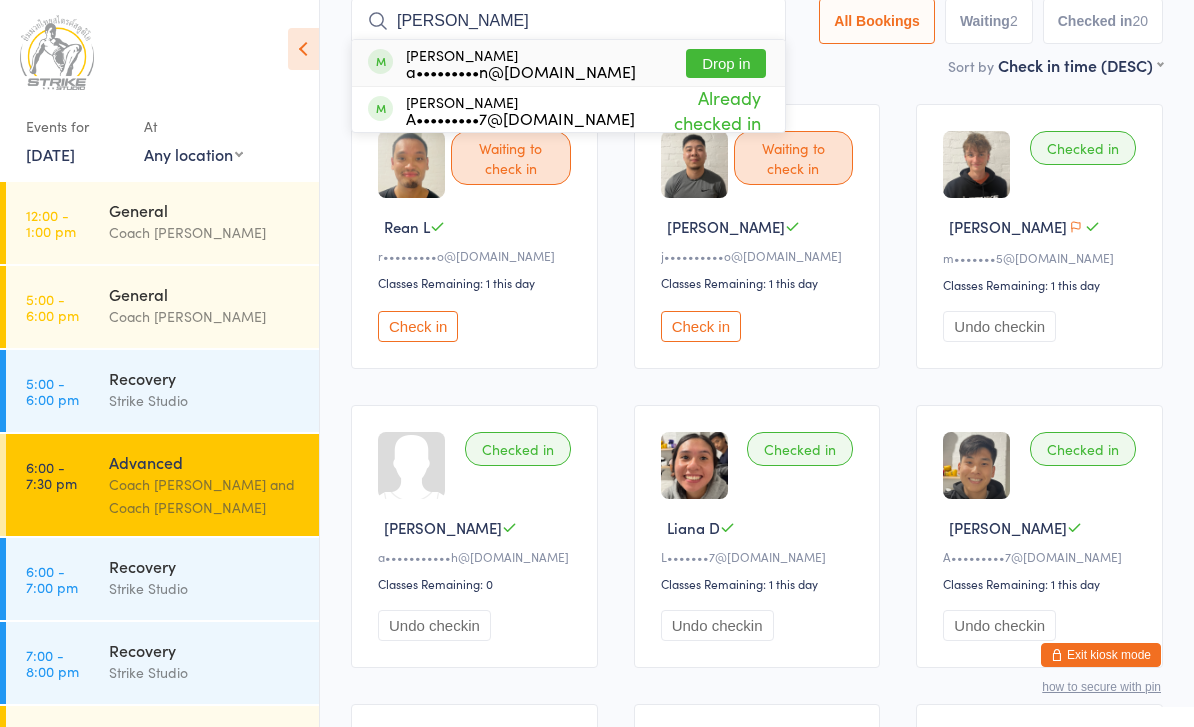 type on "[PERSON_NAME]" 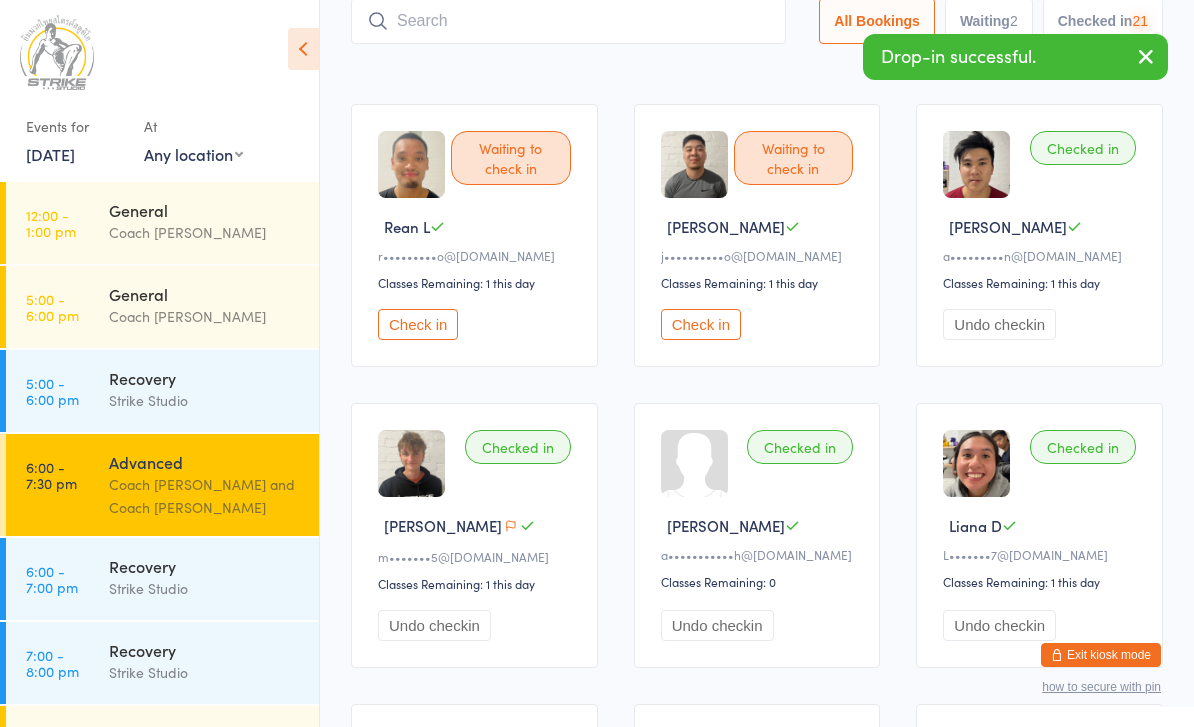 click on "Waiting to check in Rean L  r•••••••••o@[DOMAIN_NAME] Classes Remaining: 1 this day   Check in Waiting to check in [PERSON_NAME] N  j••••••••••o@[DOMAIN_NAME] Classes Remaining: 1 this day   Check in Checked in [PERSON_NAME] N  a•••••••••n@[DOMAIN_NAME] Classes Remaining: 1 this day   Undo checkin Checked in [PERSON_NAME] C  m•••••••5@[DOMAIN_NAME] Classes Remaining: 1 this day   Undo checkin Checked in [PERSON_NAME] L  a•••••••••••h@[DOMAIN_NAME] Classes Remaining: 0    Undo checkin Checked in Liana D  L•••••••7@[DOMAIN_NAME] Classes Remaining: 1 this day   Undo checkin Checked in [PERSON_NAME]•••••••••7@[DOMAIN_NAME] Classes Remaining: 1 this day   Undo checkin Checked in [PERSON_NAME] N  d••••••••••••1@[DOMAIN_NAME] Classes Remaining: 1 this day   Undo checkin Checked in [GEOGRAPHIC_DATA][PERSON_NAME]••••••4@[DOMAIN_NAME] Classes Remaining: 1 this day   Undo checkin Checked in [PERSON_NAME] D  d•••••••••2@[DOMAIN_NAME]   Undo checkin" at bounding box center [757, 1294] 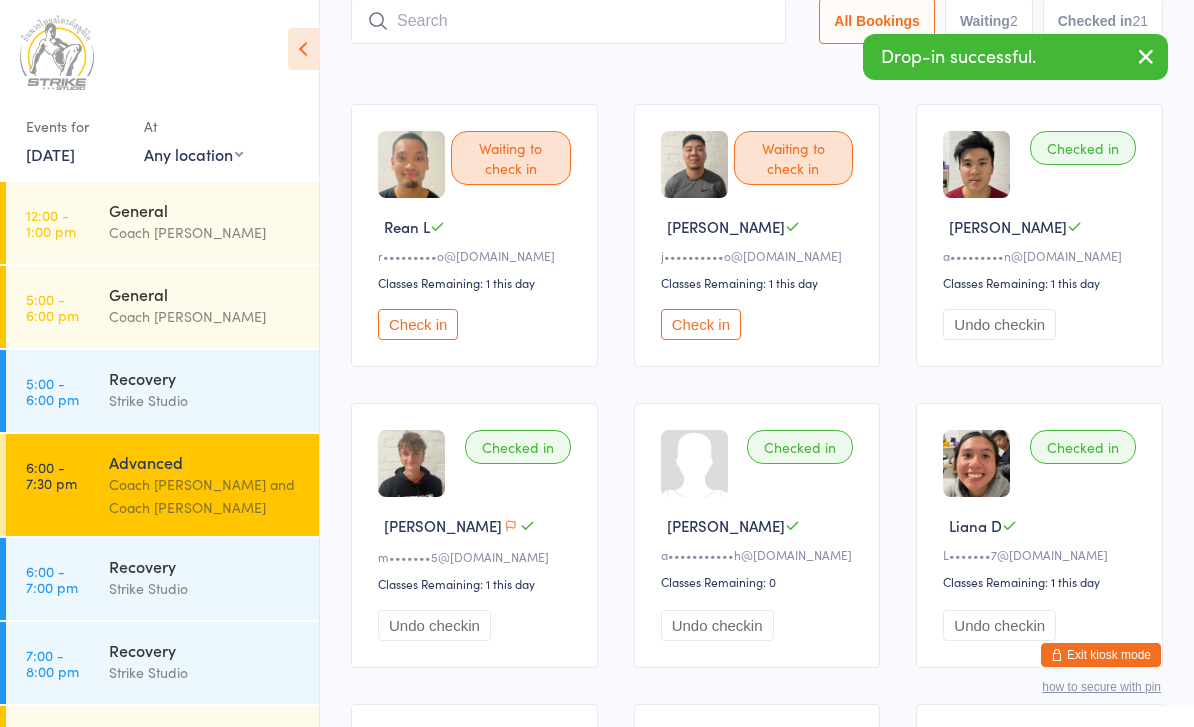 click at bounding box center (568, 21) 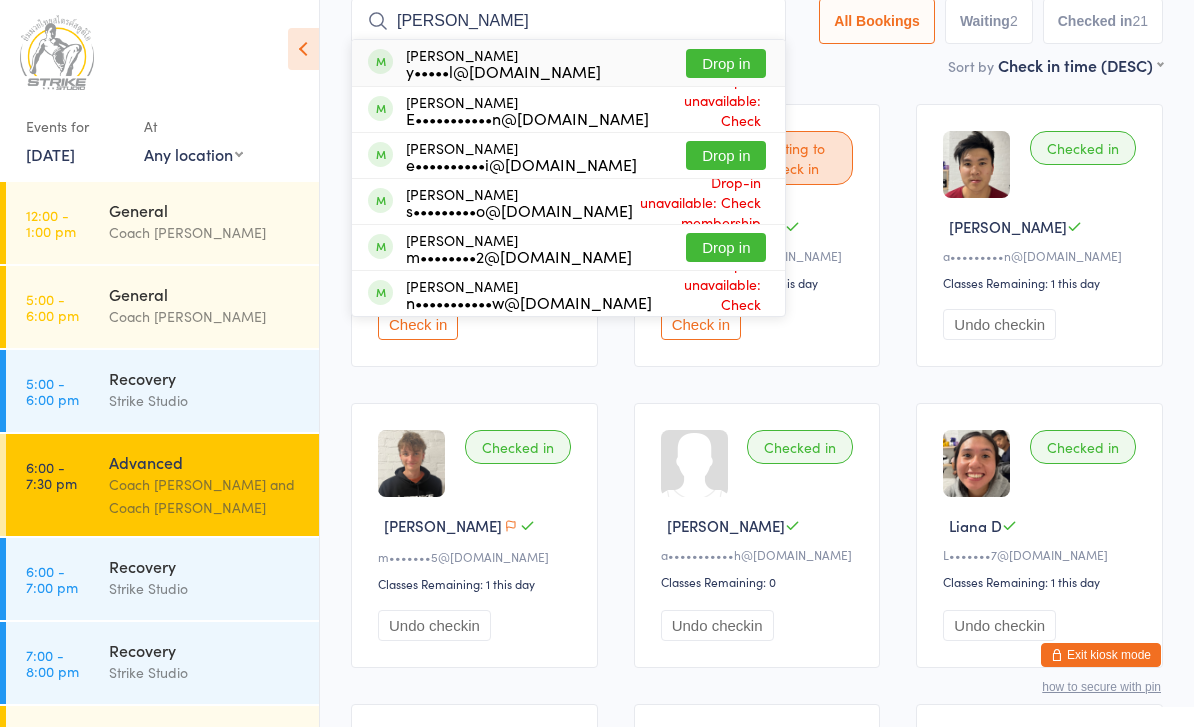 type on "[PERSON_NAME]" 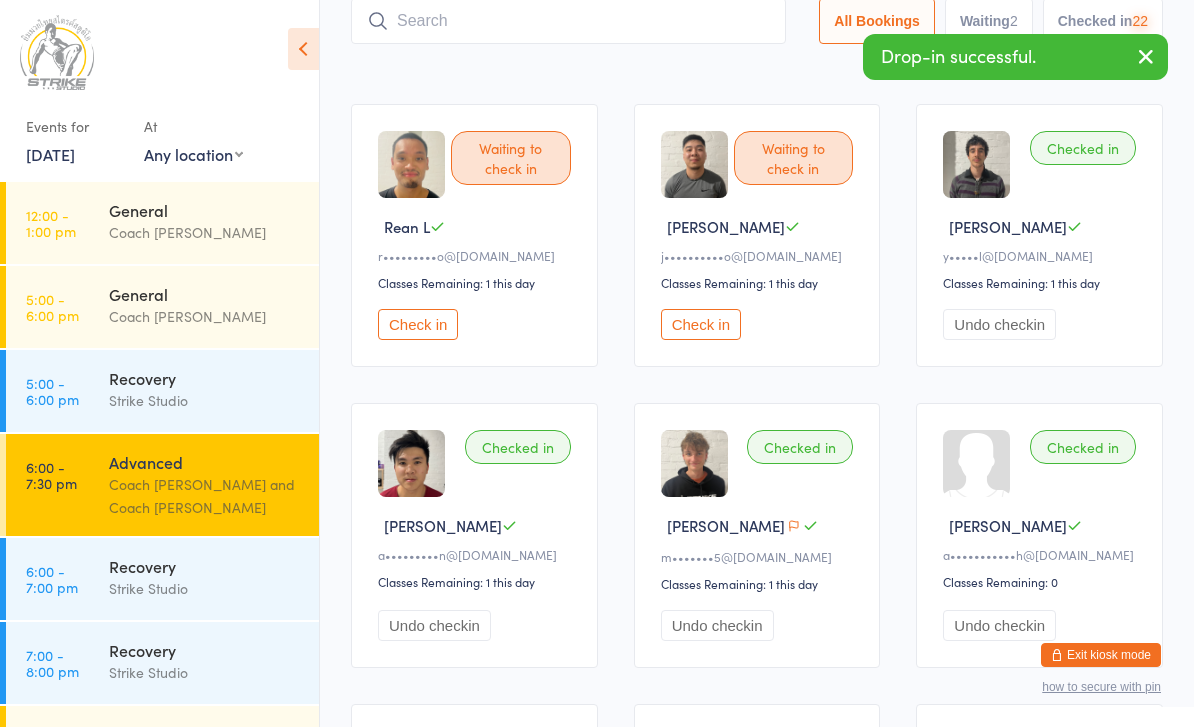 click on "Sort by   Check in time (DESC) First name (ASC) First name (DESC) Last name (ASC) Last name (DESC) Check in time (ASC) Check in time (DESC) Rank (ASC) Rank (DESC)" at bounding box center (757, 65) 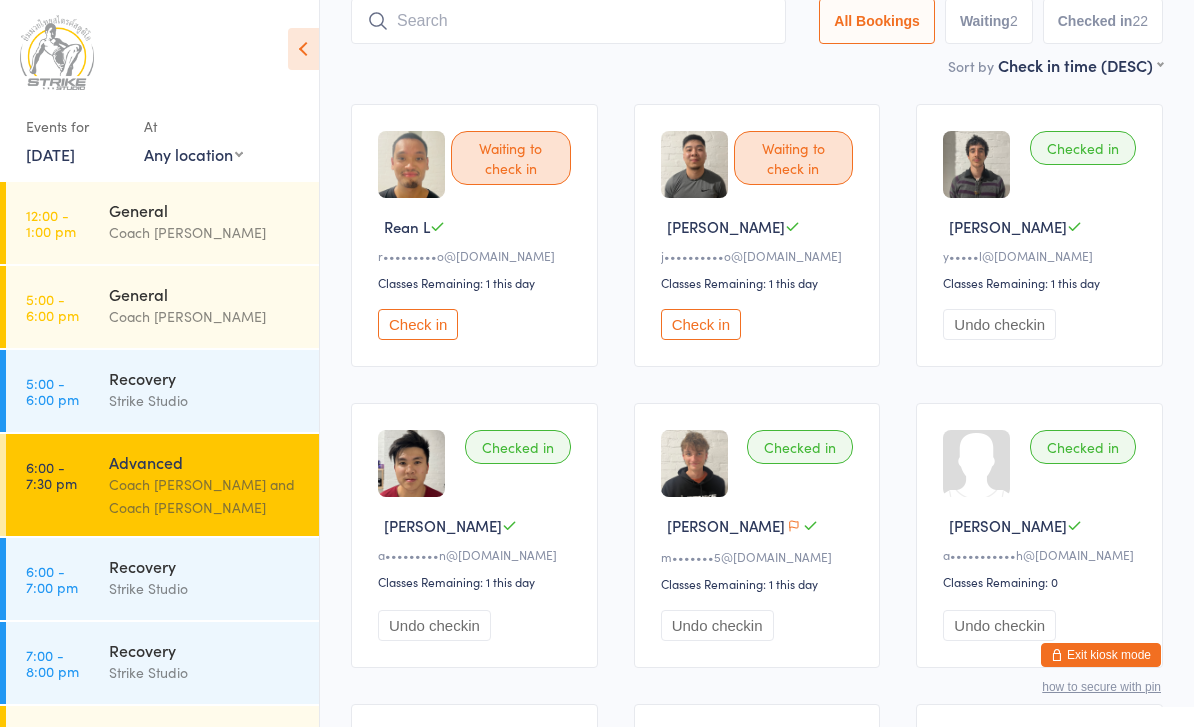 click at bounding box center (568, 21) 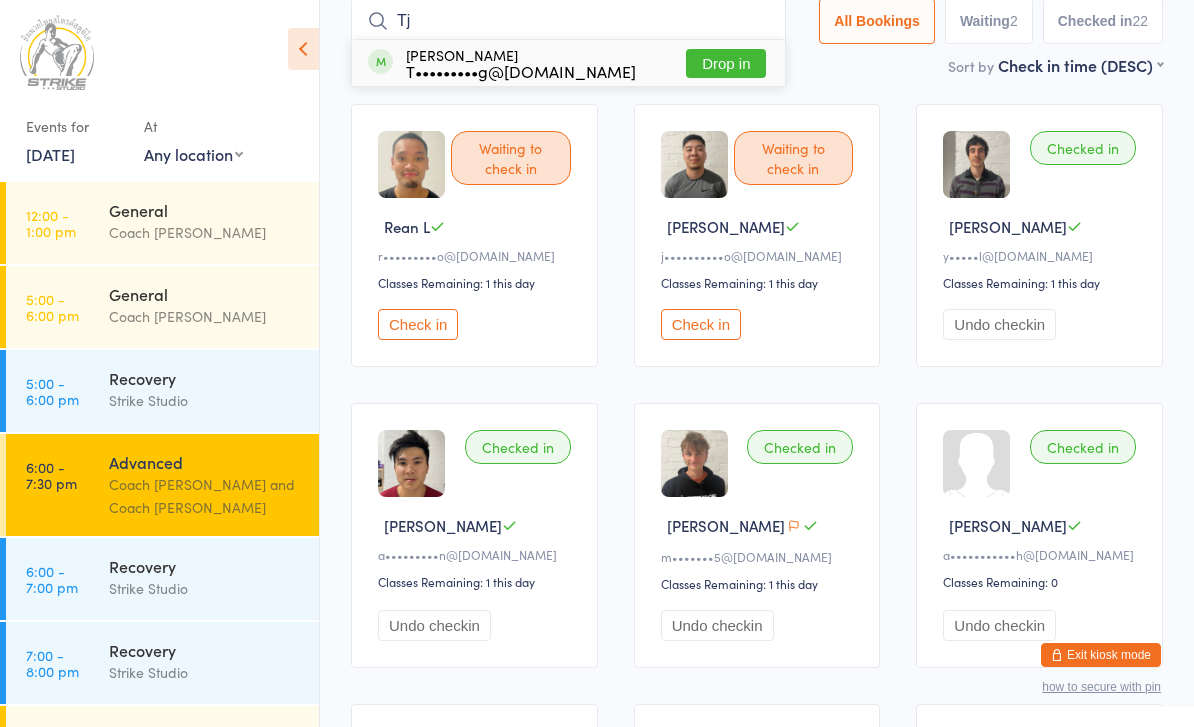 type on "Tj" 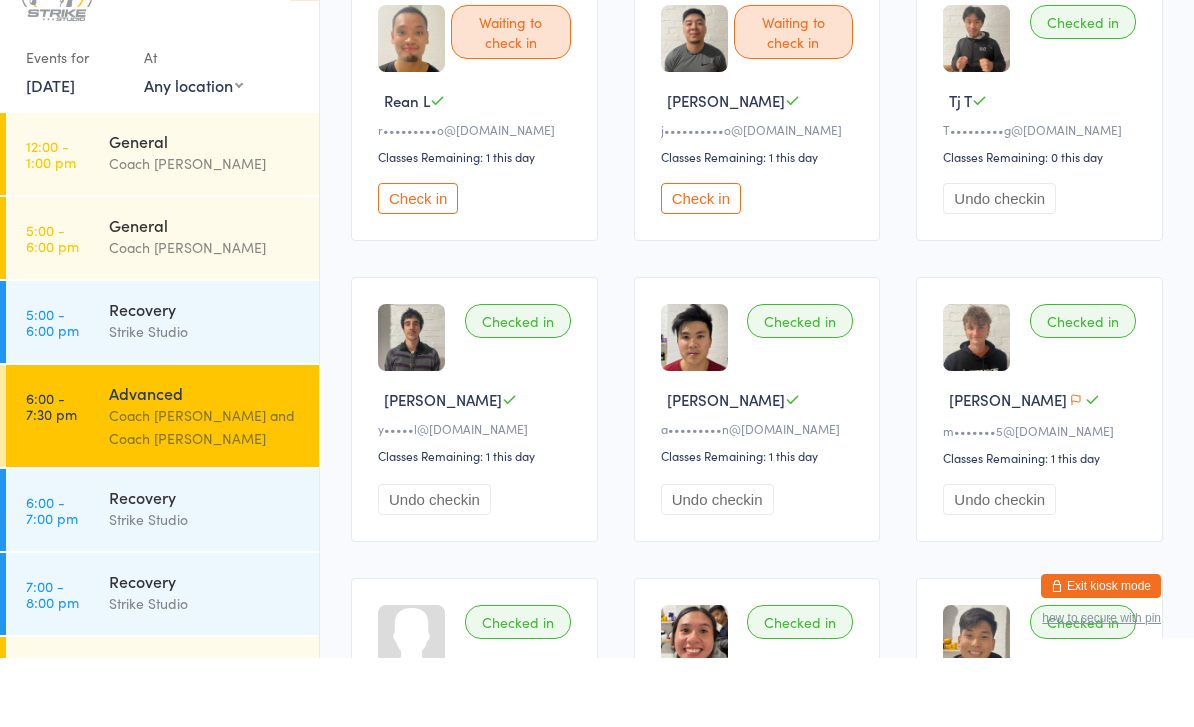 scroll, scrollTop: 192, scrollLeft: 0, axis: vertical 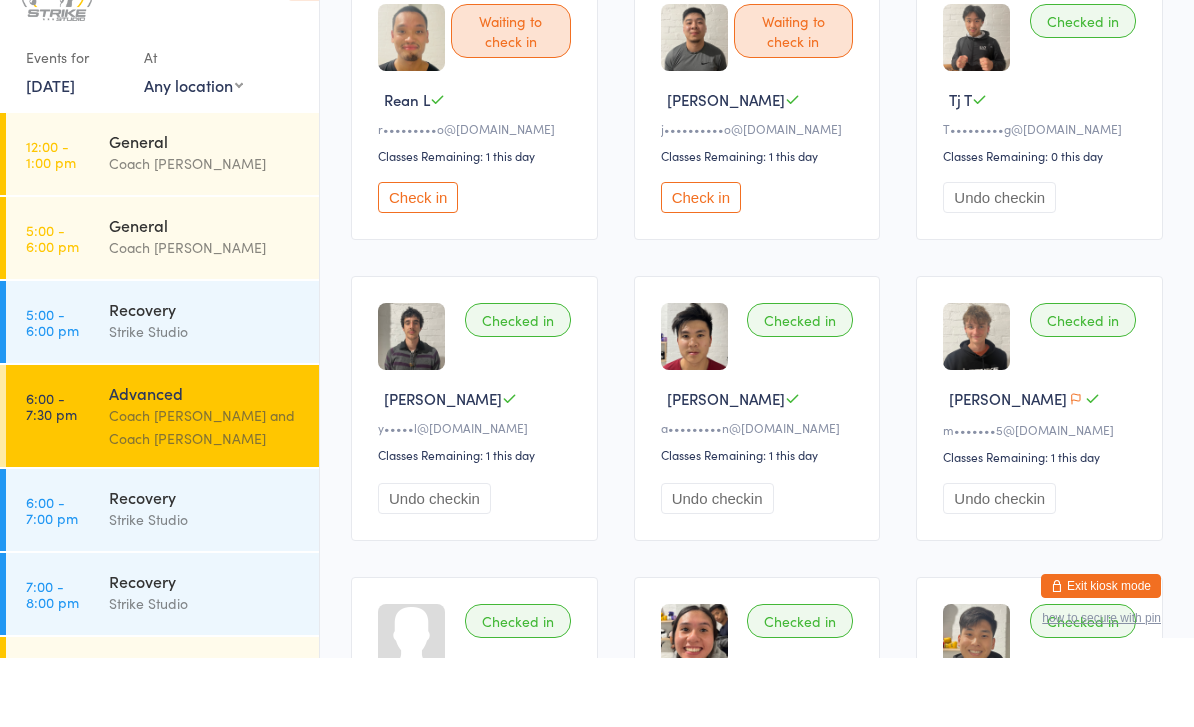 click on "Undo checkin" at bounding box center (760, 566) 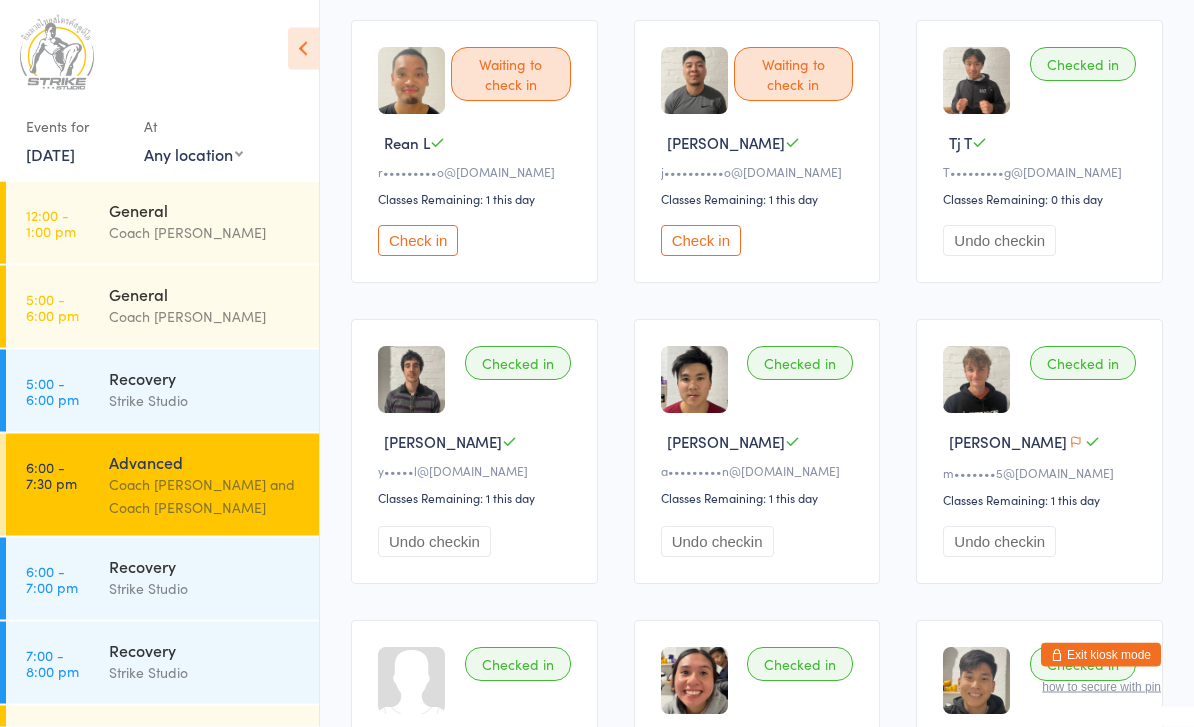 scroll, scrollTop: 180, scrollLeft: 0, axis: vertical 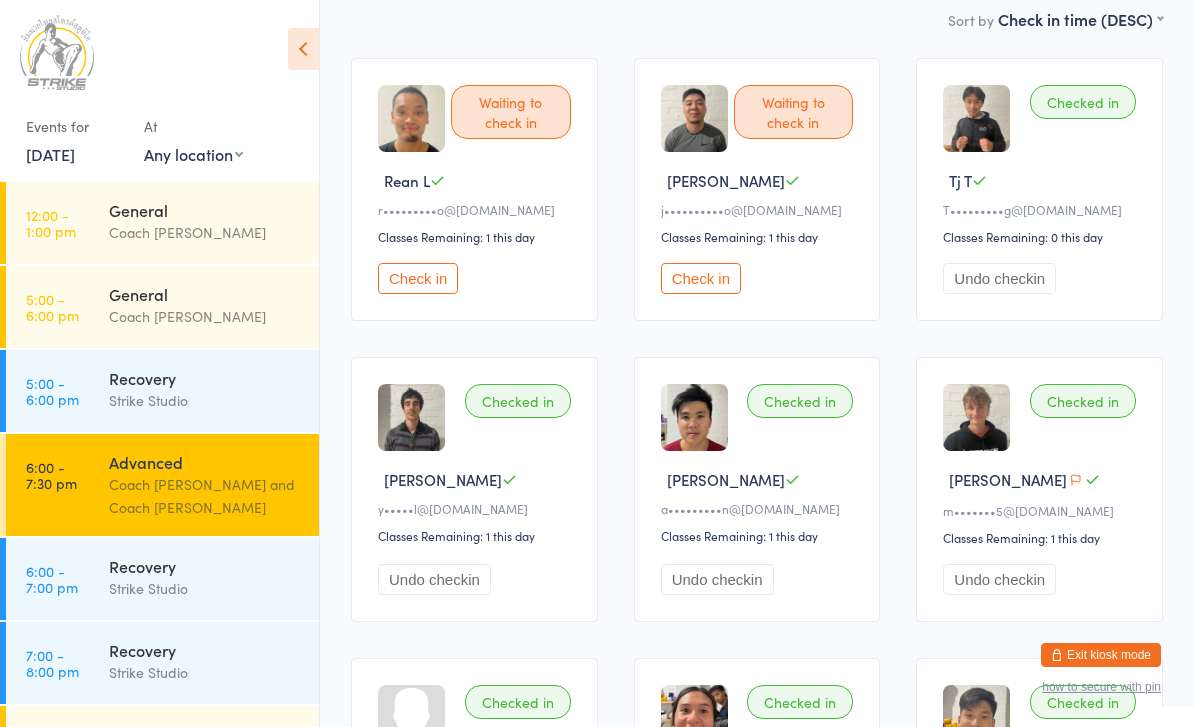 click on "Check in" at bounding box center (418, 278) 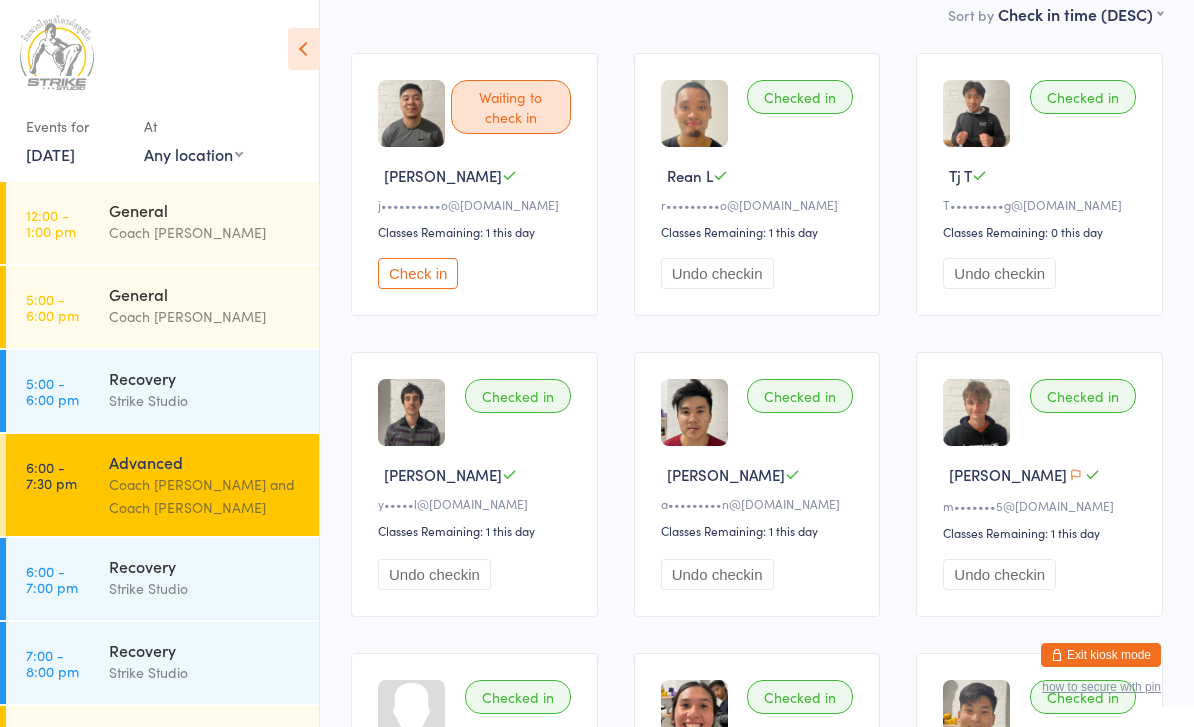 scroll, scrollTop: 186, scrollLeft: 0, axis: vertical 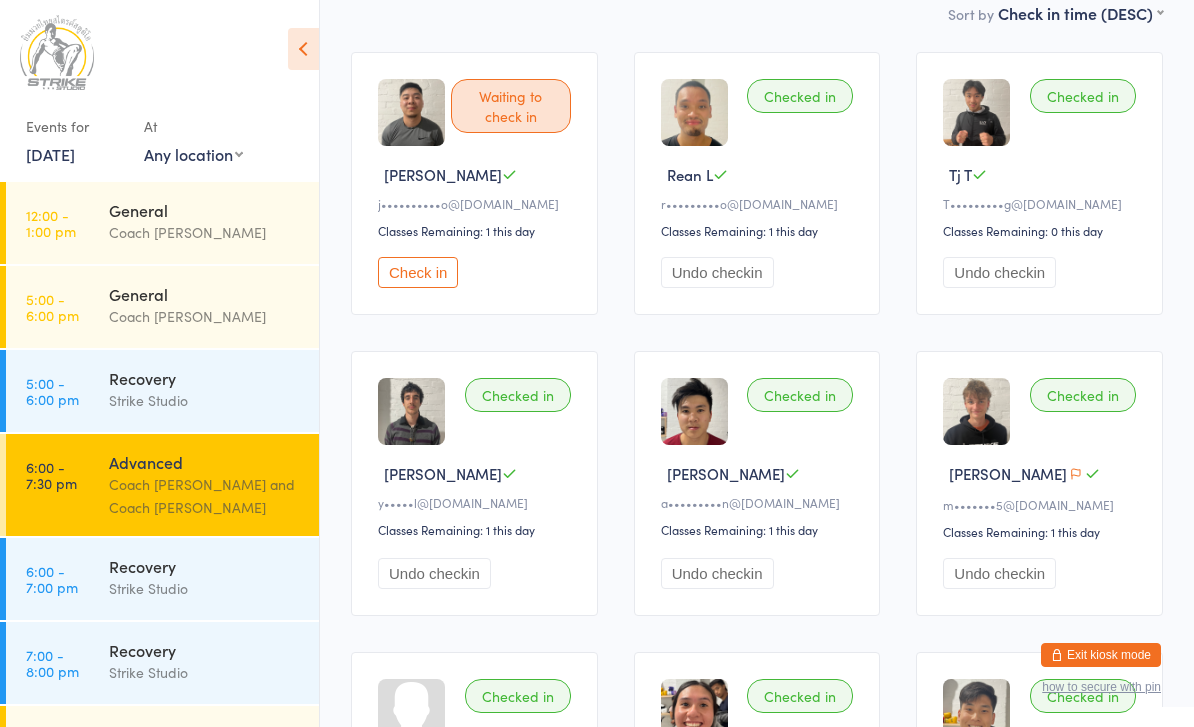 click on "Check in" at bounding box center [418, 272] 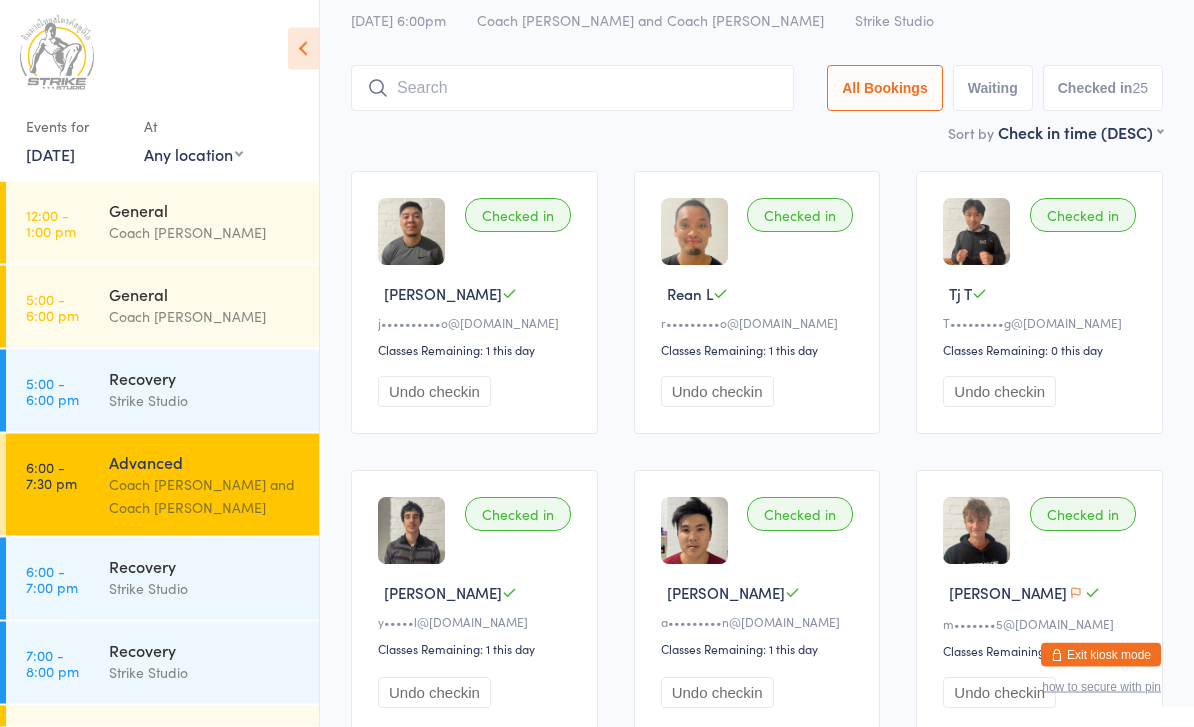 scroll, scrollTop: 0, scrollLeft: 0, axis: both 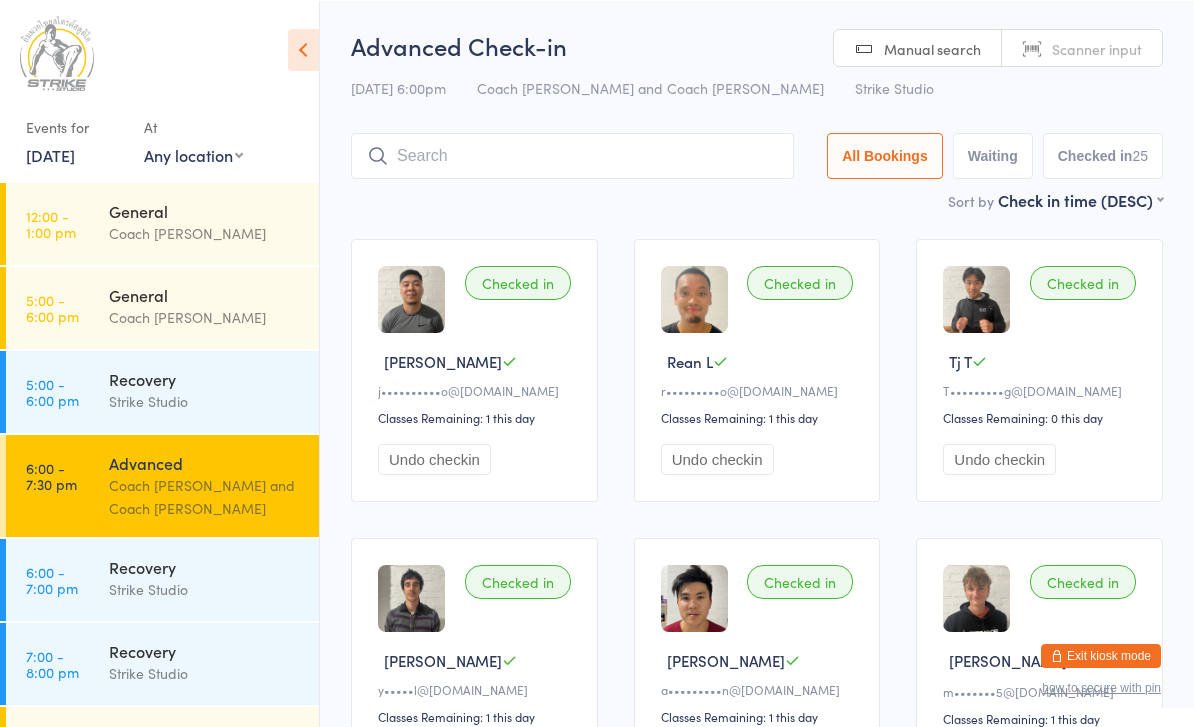 click at bounding box center [572, 155] 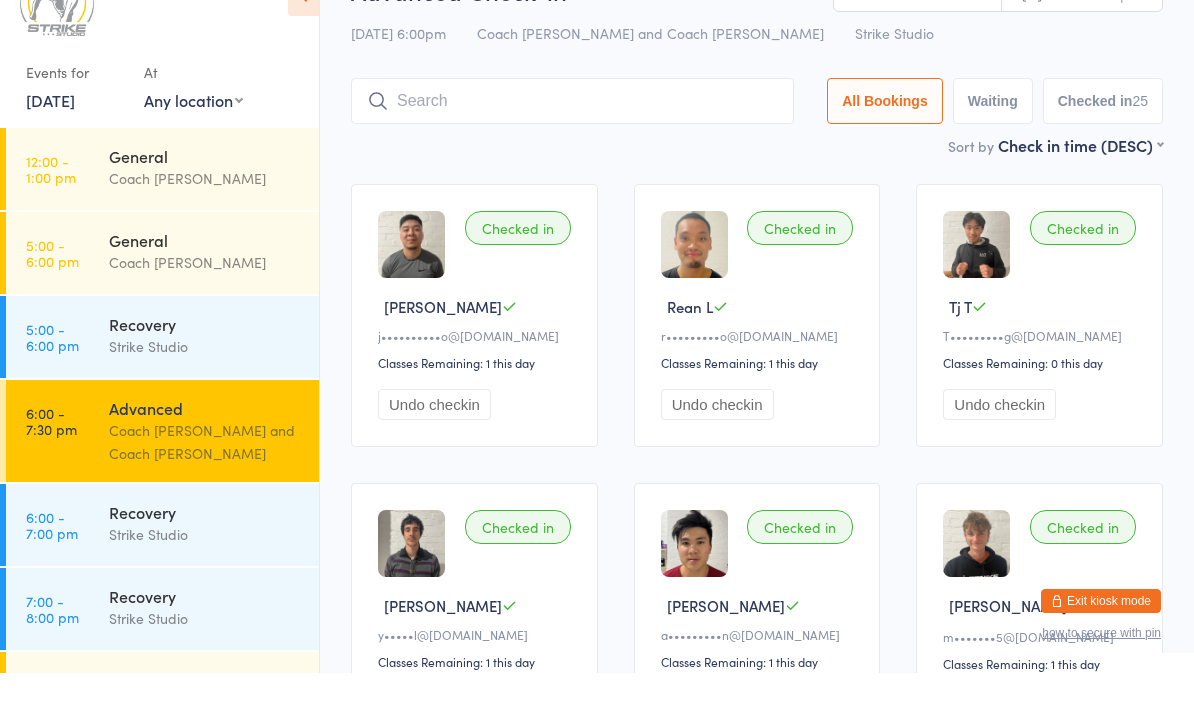 scroll, scrollTop: 65, scrollLeft: 0, axis: vertical 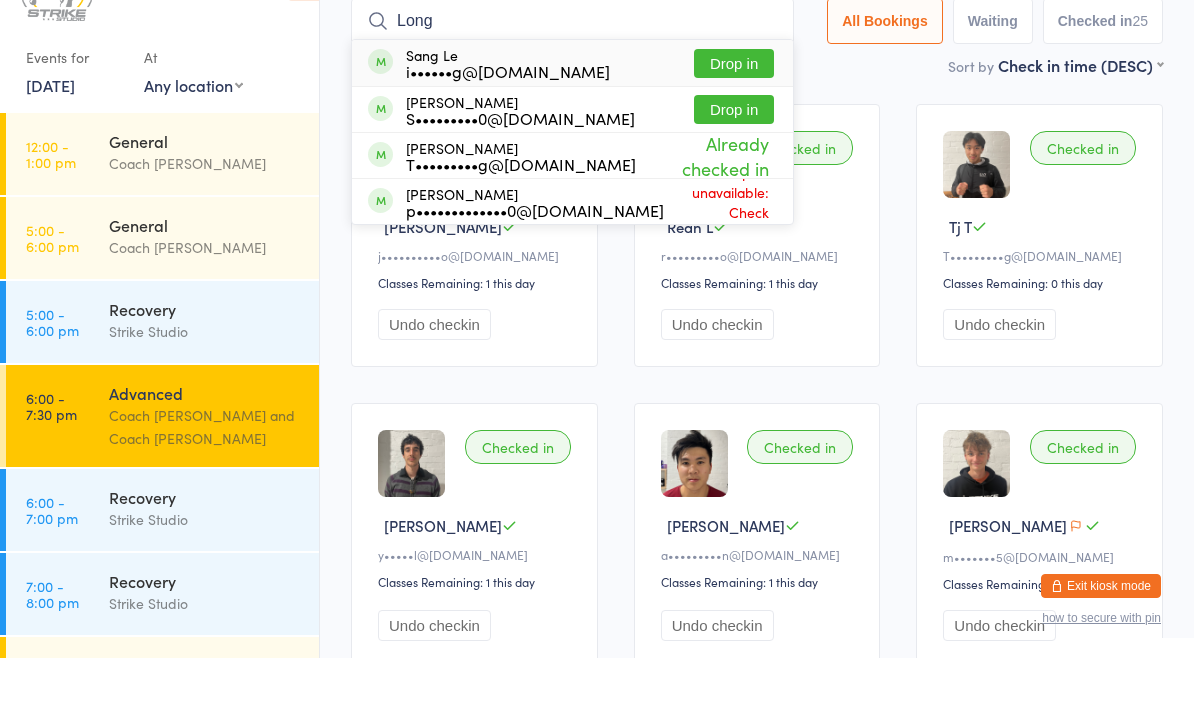 type on "Long" 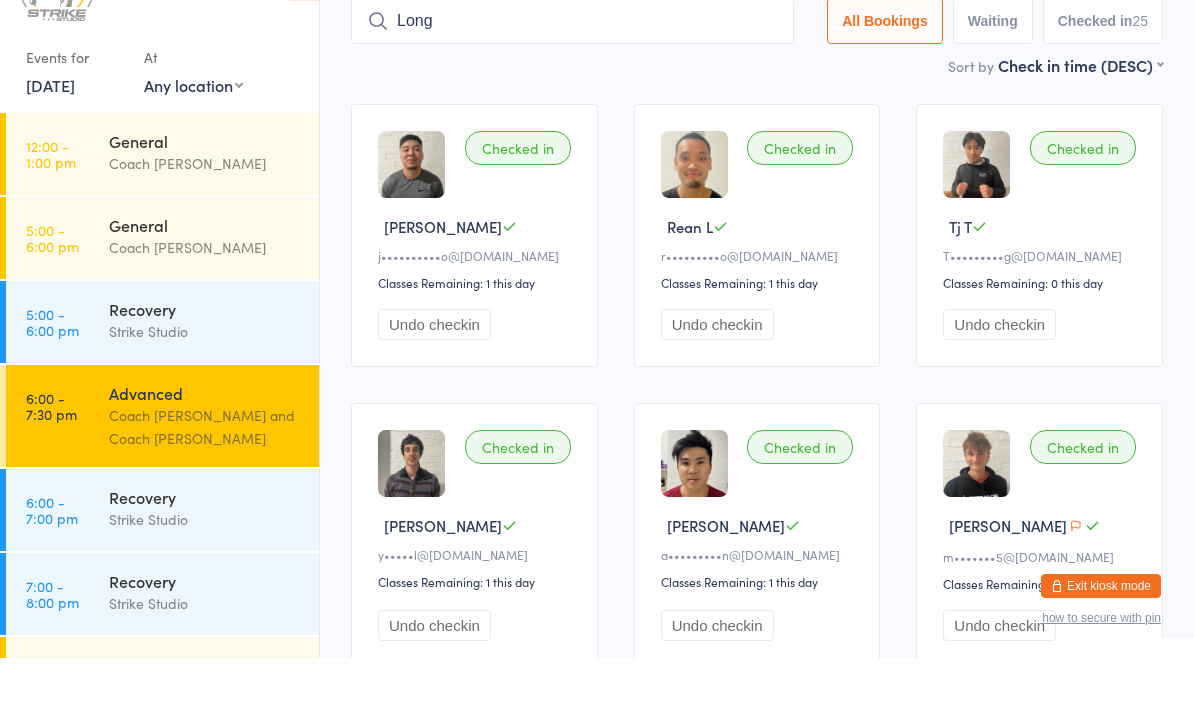 scroll, scrollTop: 134, scrollLeft: 0, axis: vertical 